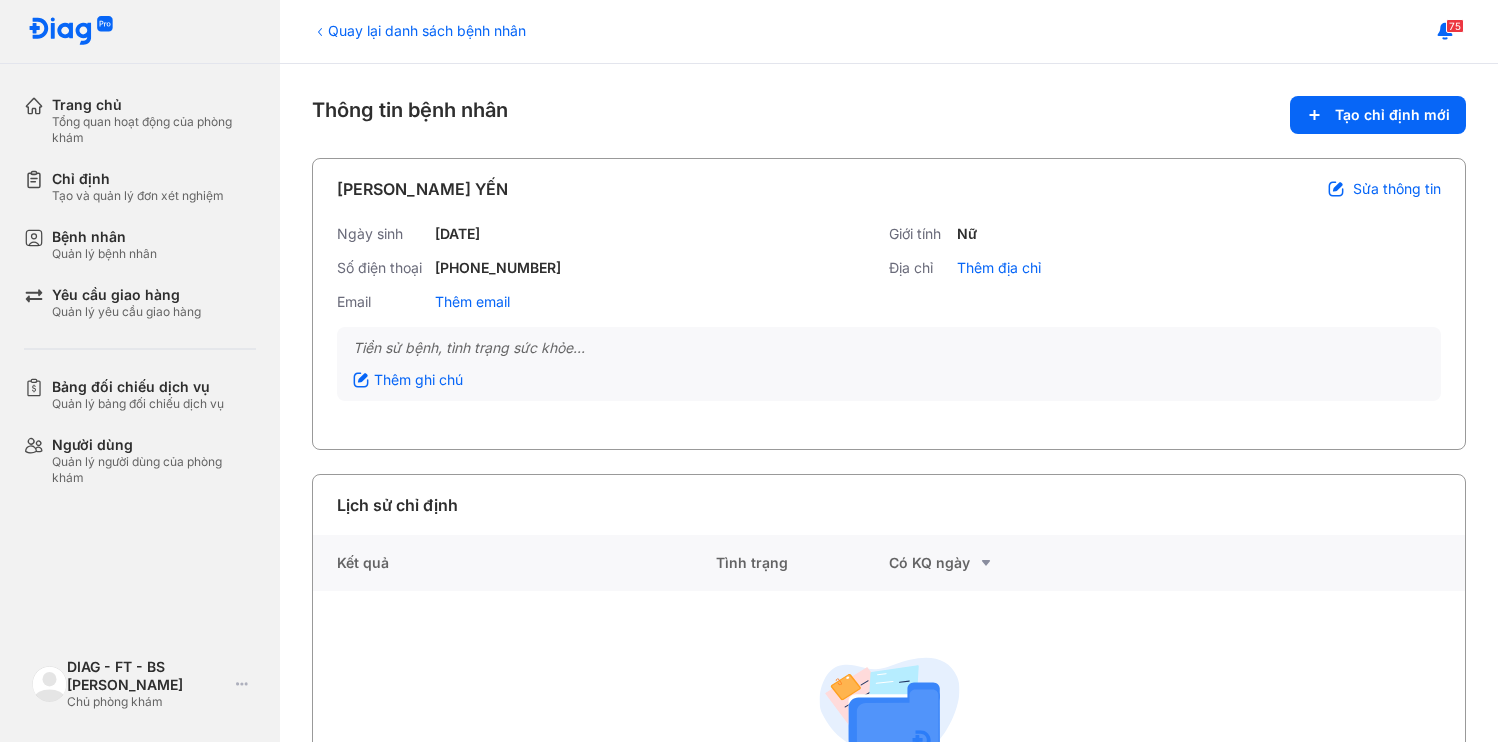 scroll, scrollTop: 0, scrollLeft: 0, axis: both 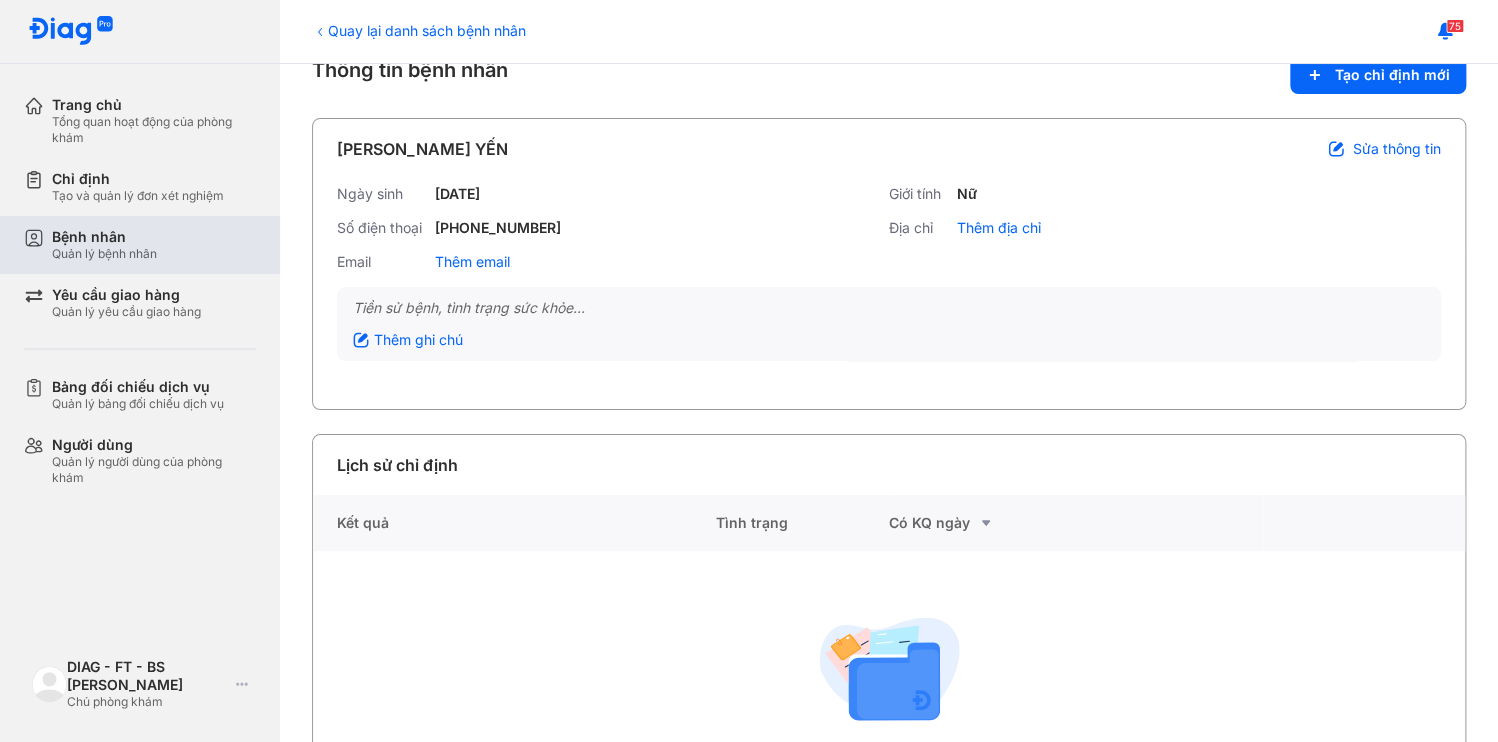 click on "Quản lý bệnh nhân" at bounding box center (104, 254) 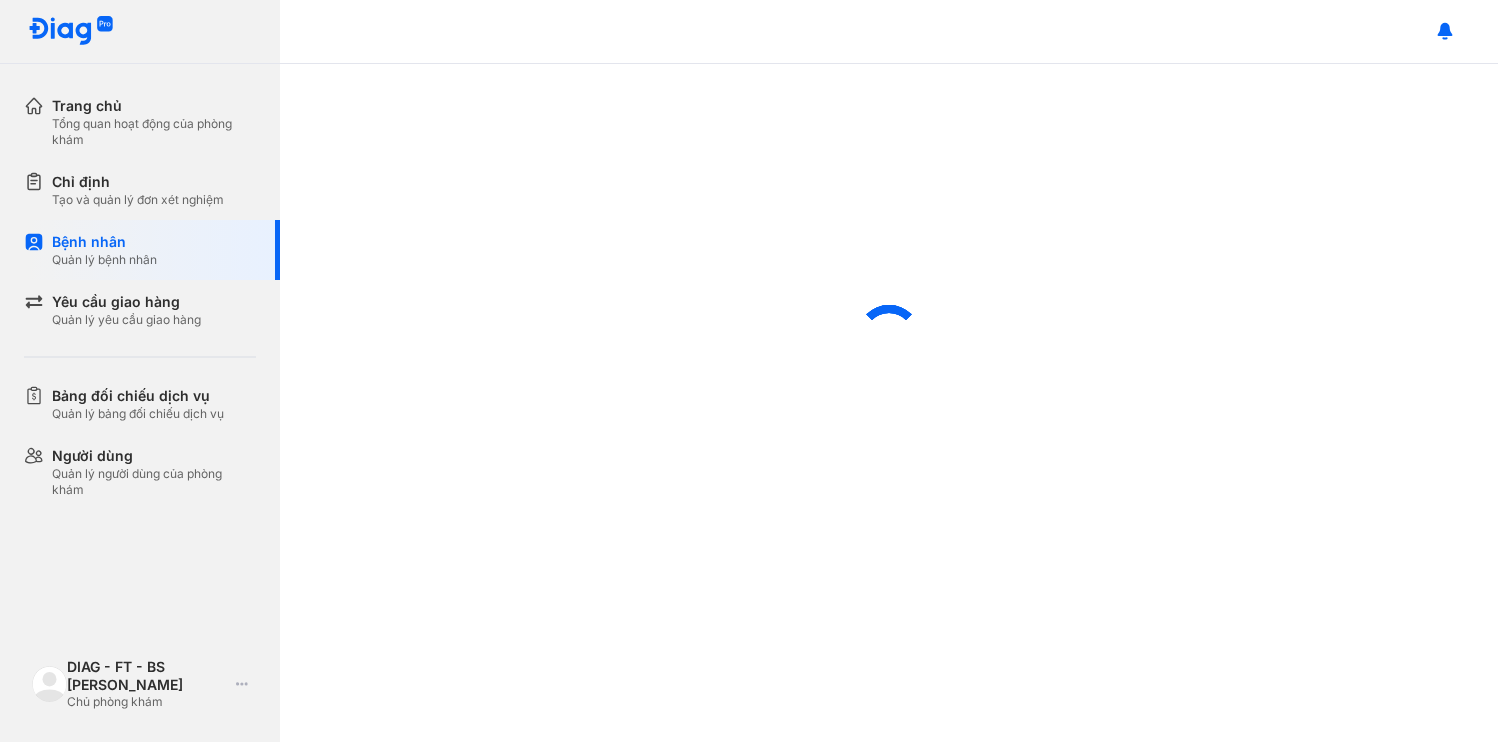 scroll, scrollTop: 0, scrollLeft: 0, axis: both 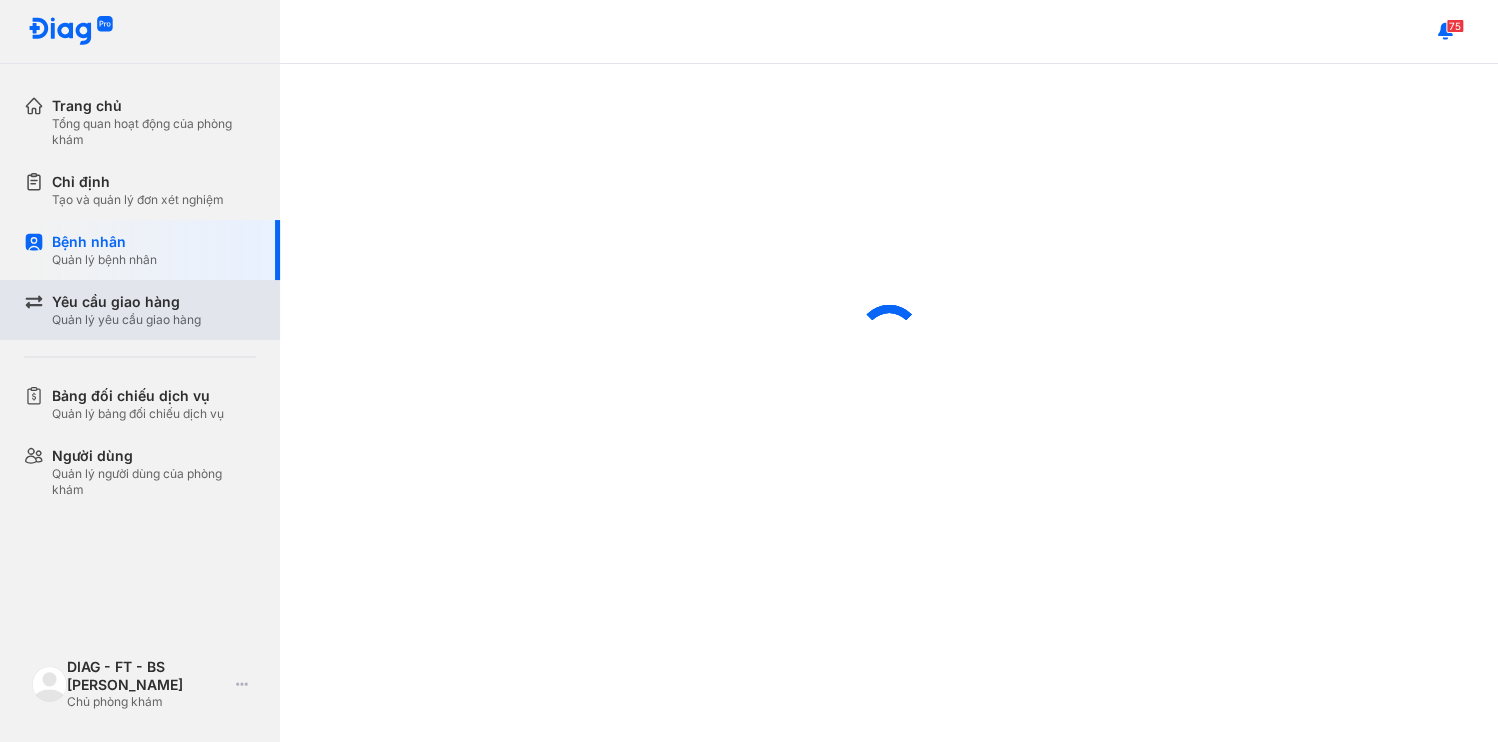 click on "Quản lý yêu cầu giao hàng" at bounding box center [126, 320] 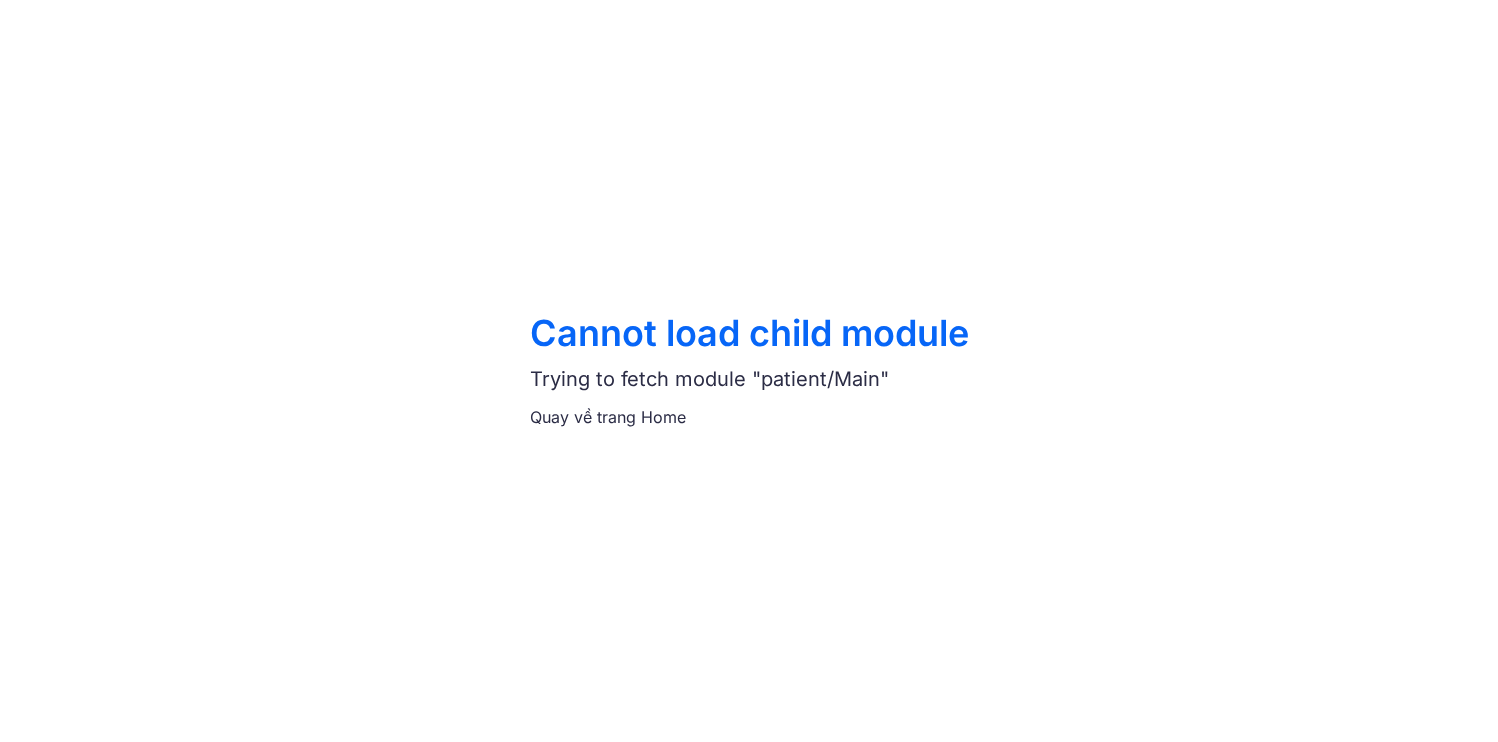 scroll, scrollTop: 0, scrollLeft: 0, axis: both 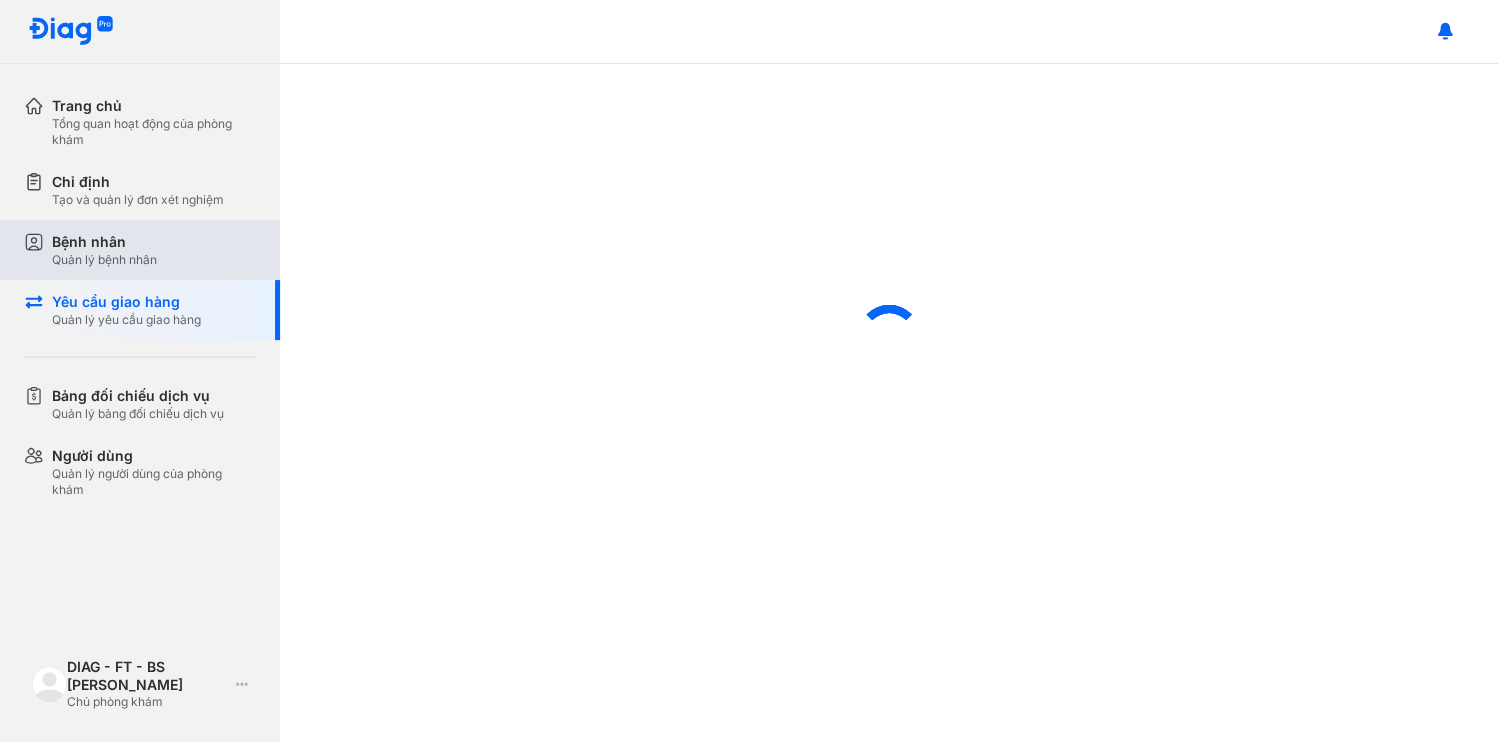 click on "Bệnh nhân Quản lý bệnh nhân" at bounding box center (152, 250) 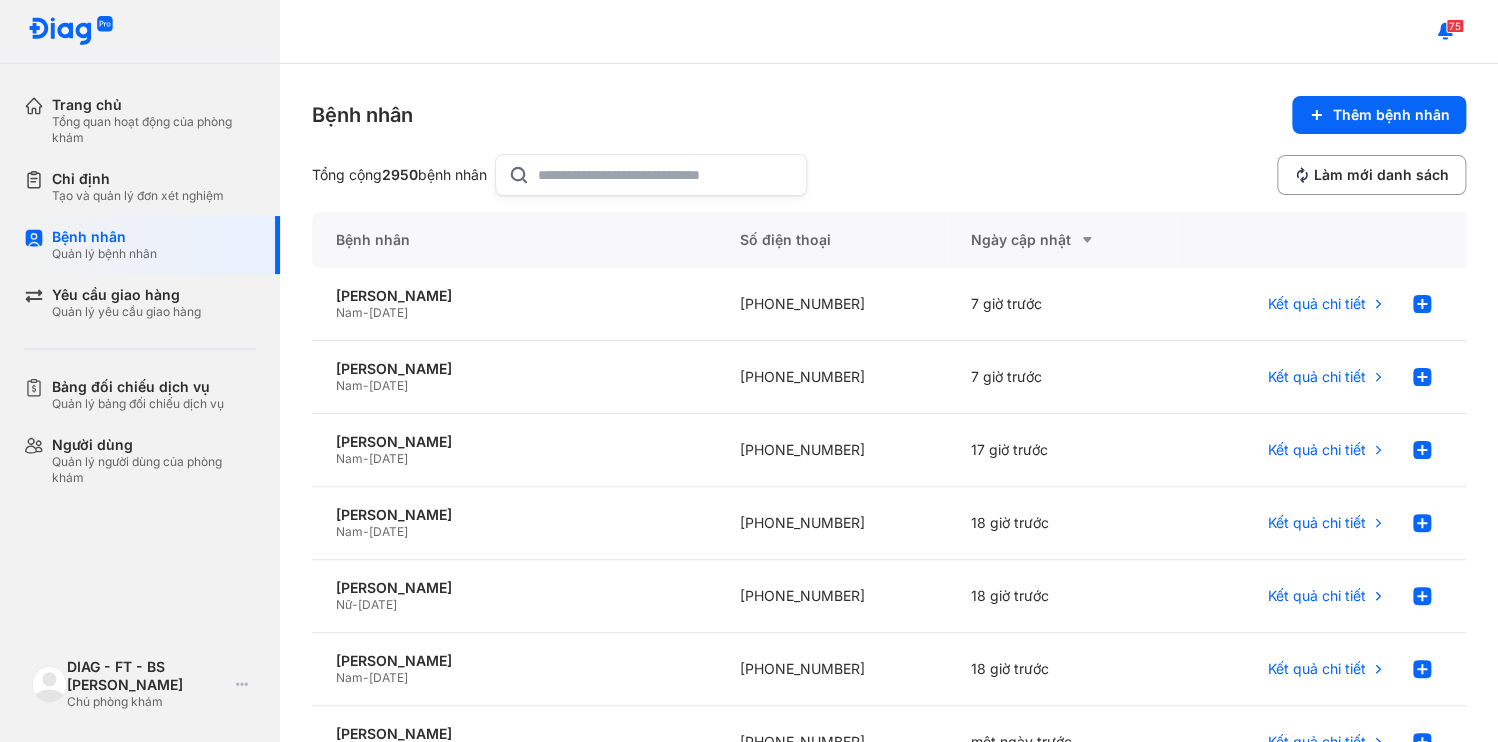 click 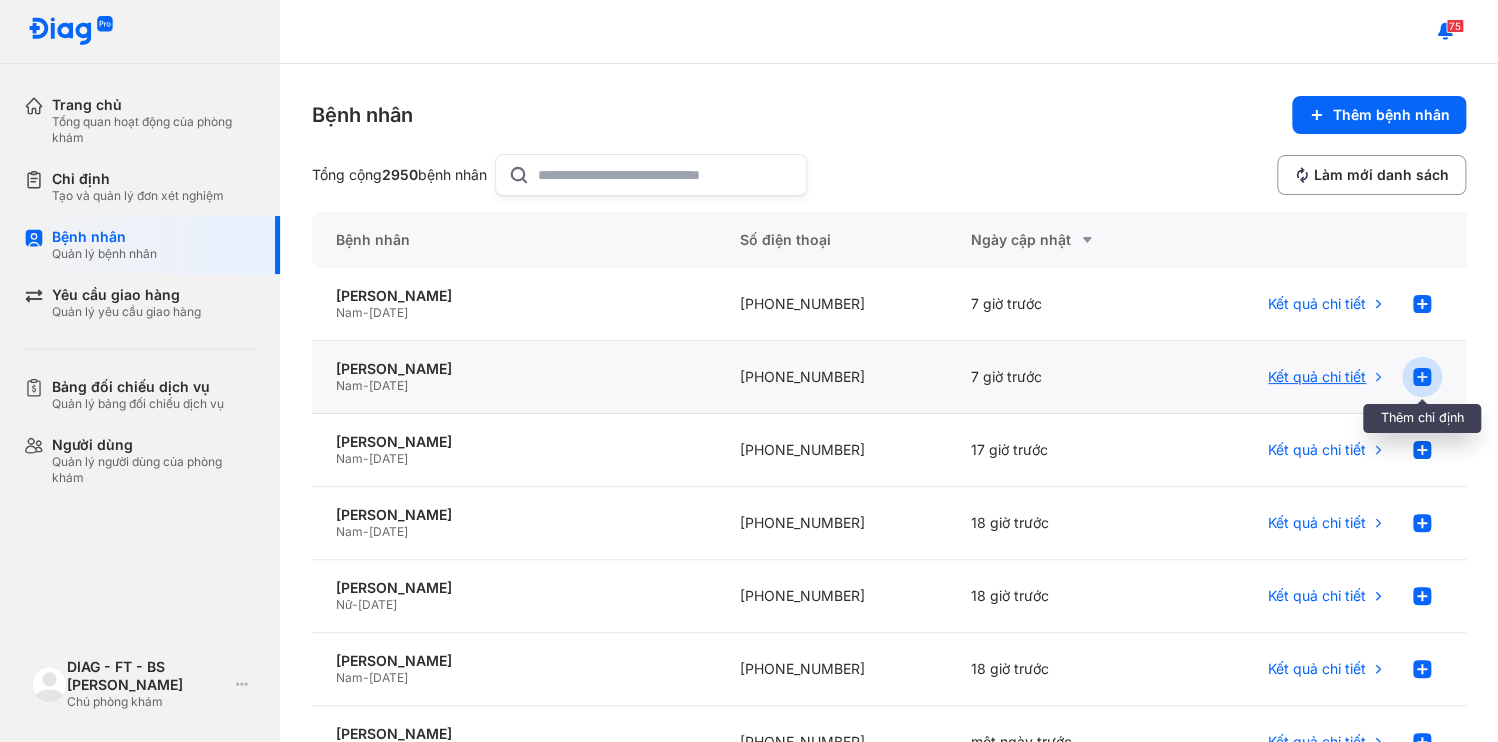 click 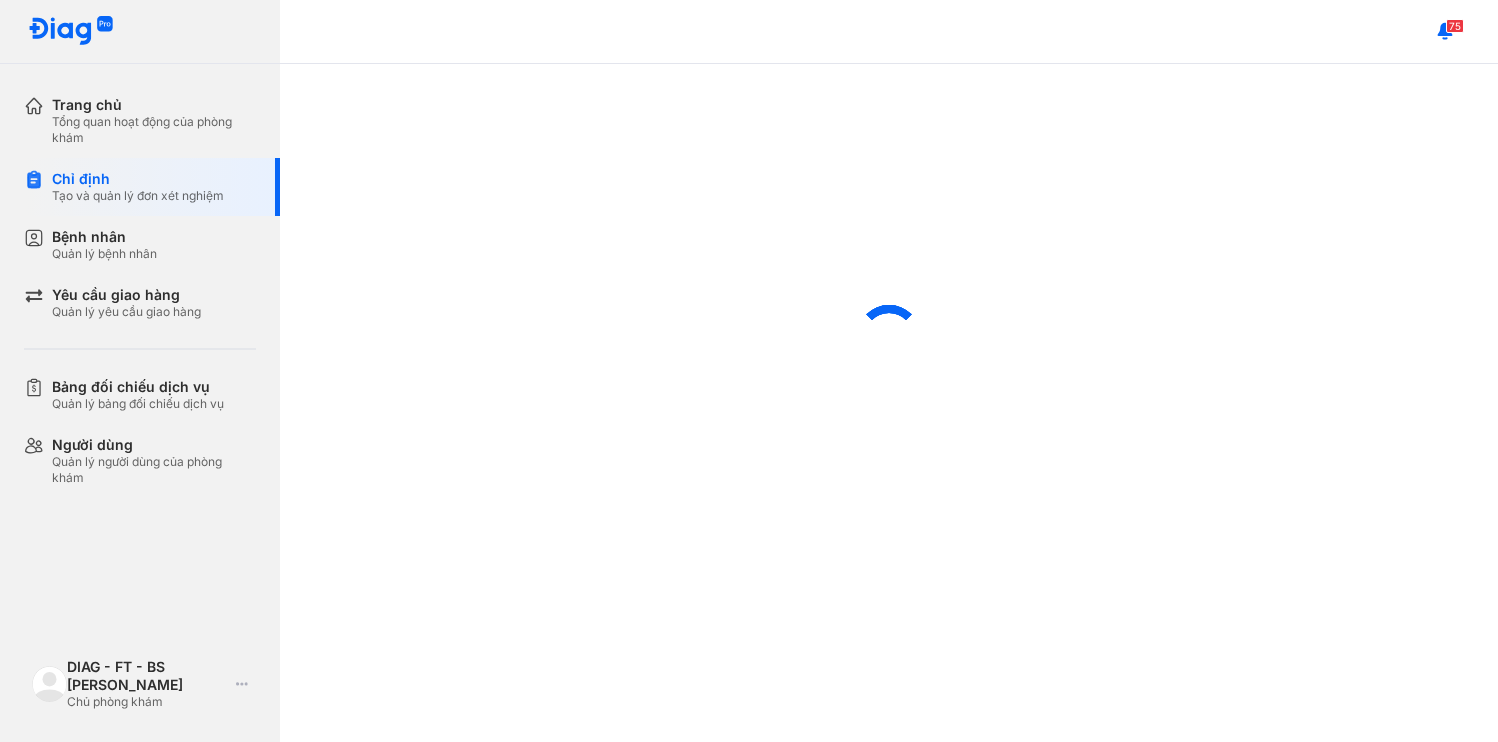 scroll, scrollTop: 0, scrollLeft: 0, axis: both 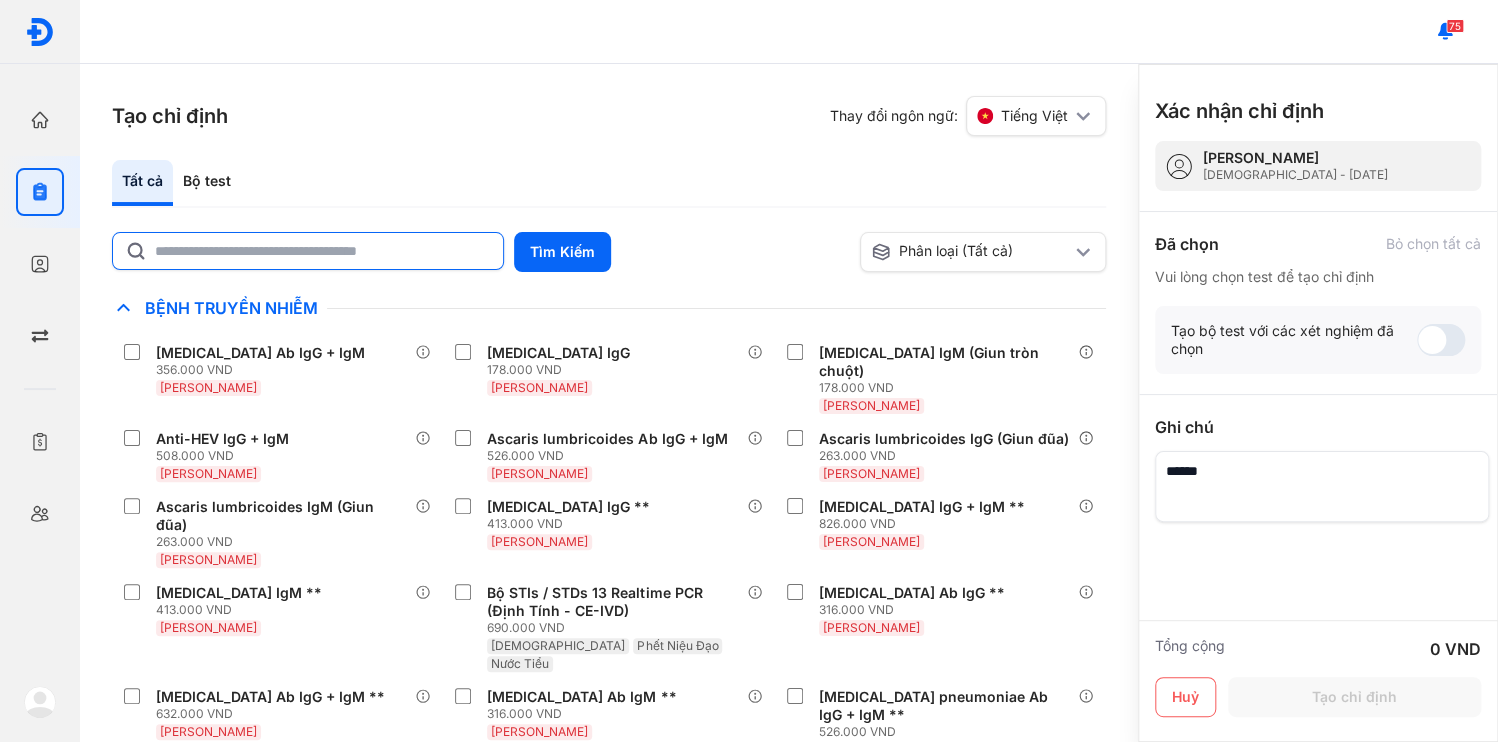click 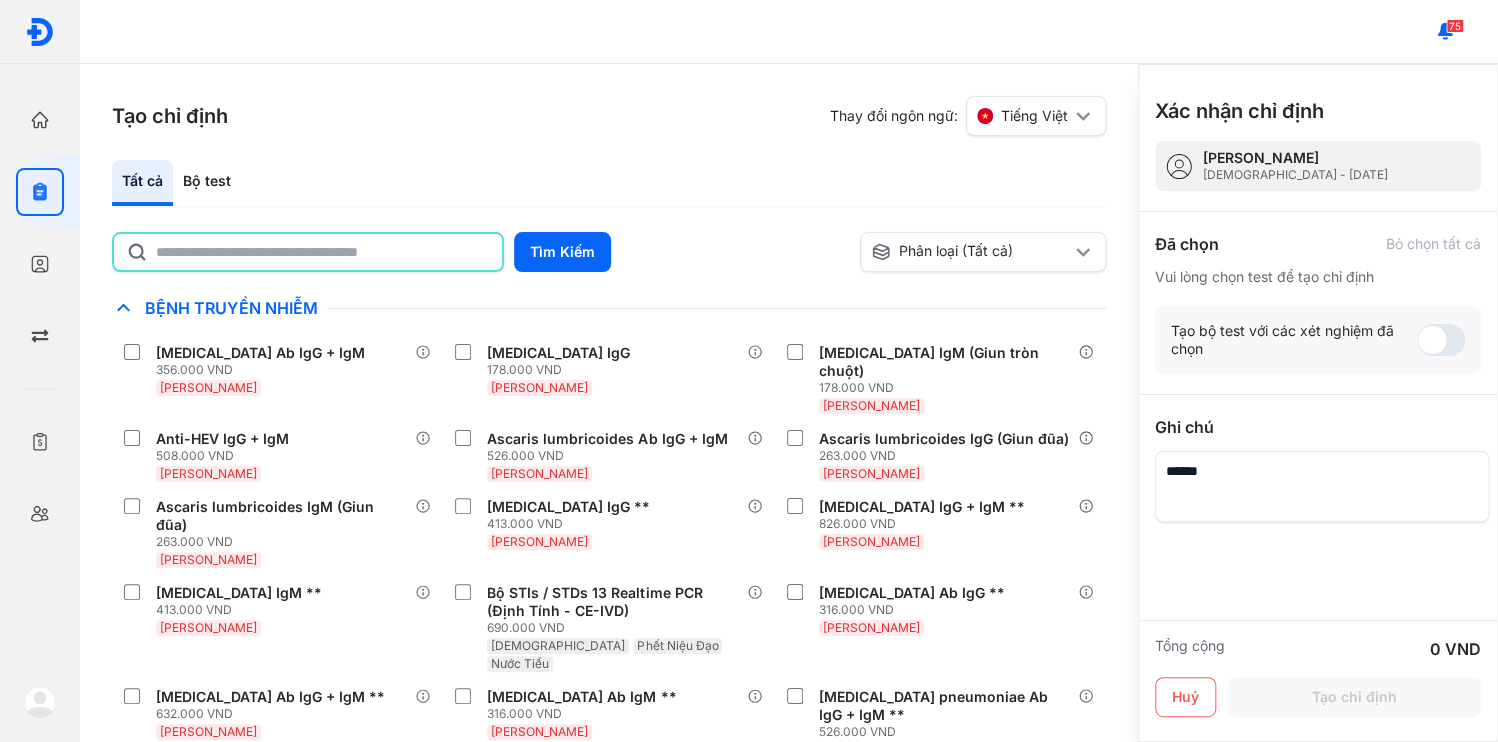 click 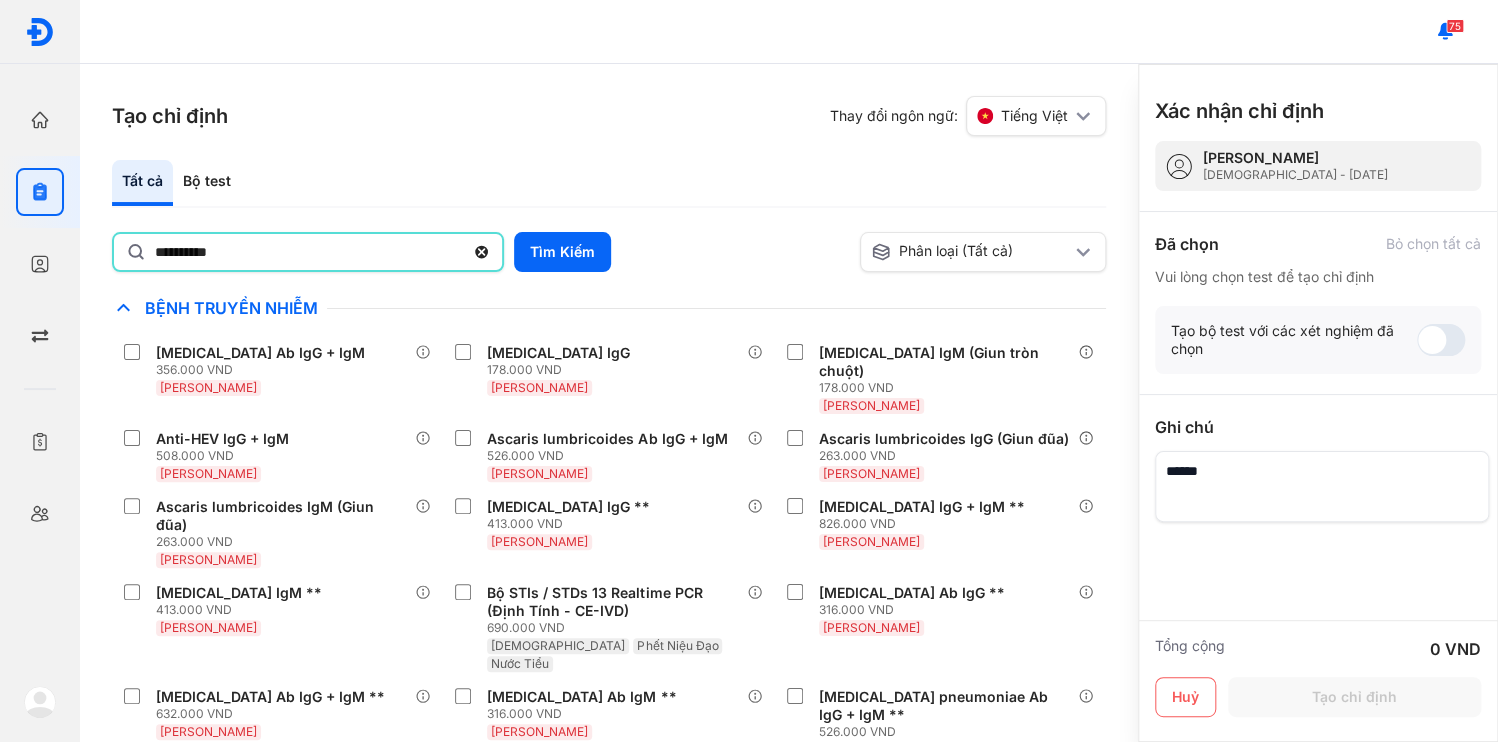 type on "**********" 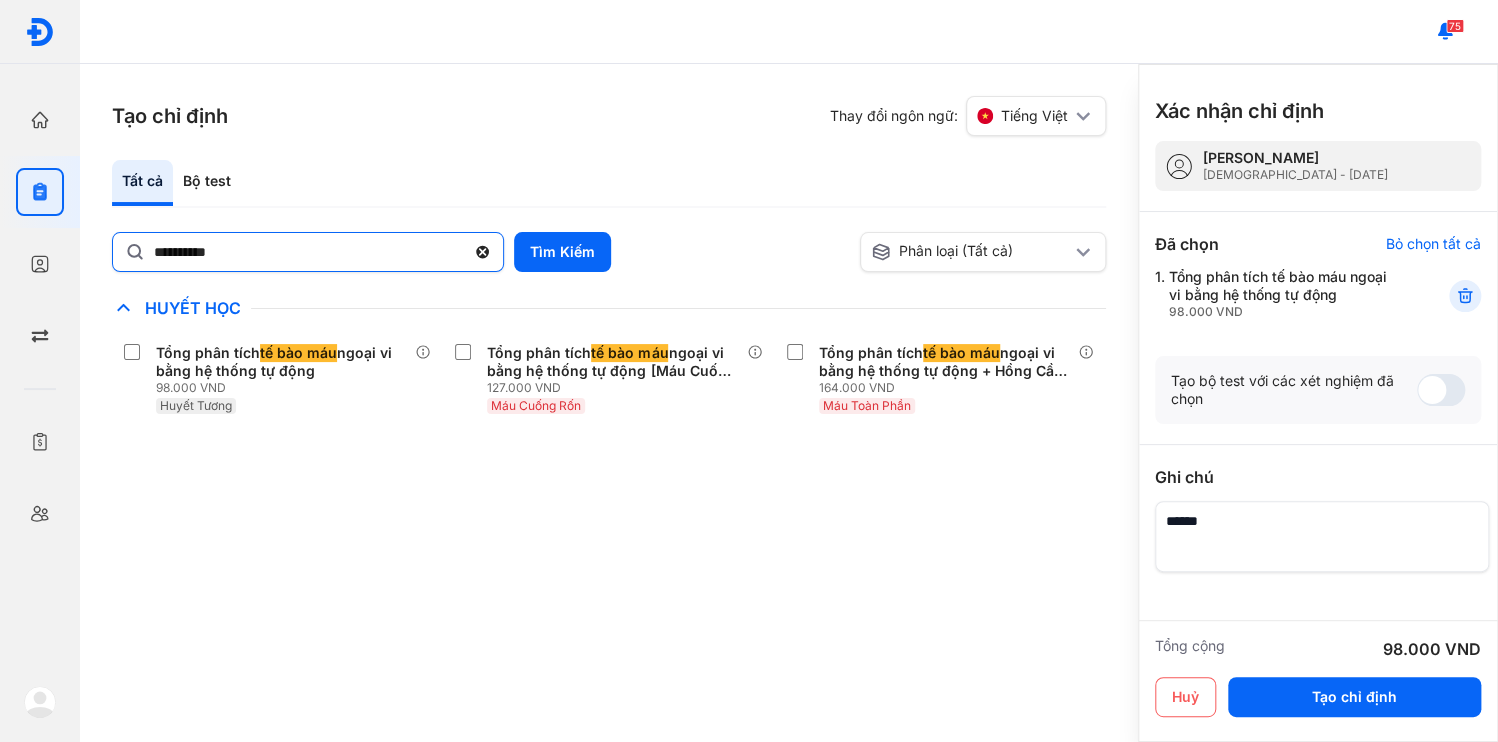 drag, startPoint x: 478, startPoint y: 228, endPoint x: 422, endPoint y: 228, distance: 56 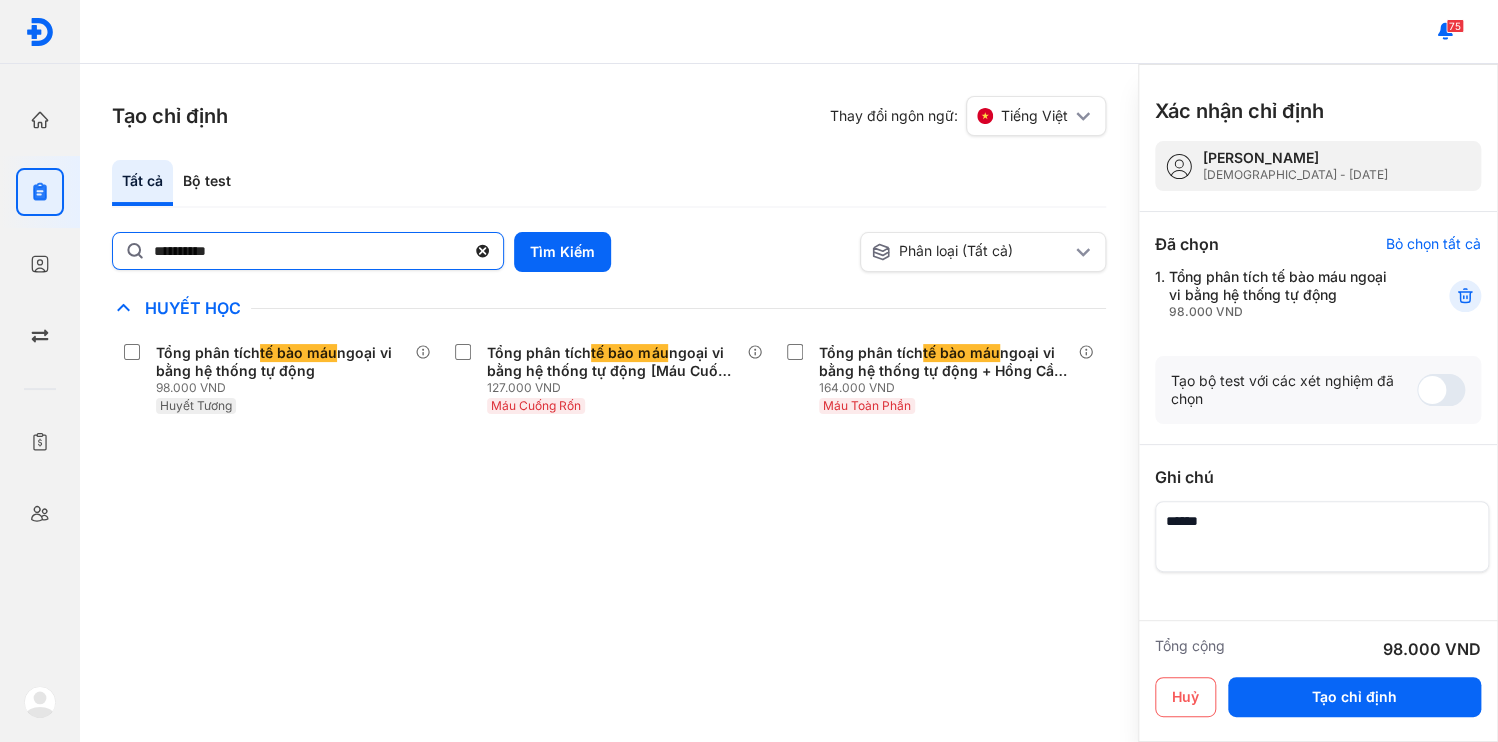 click on "**********" 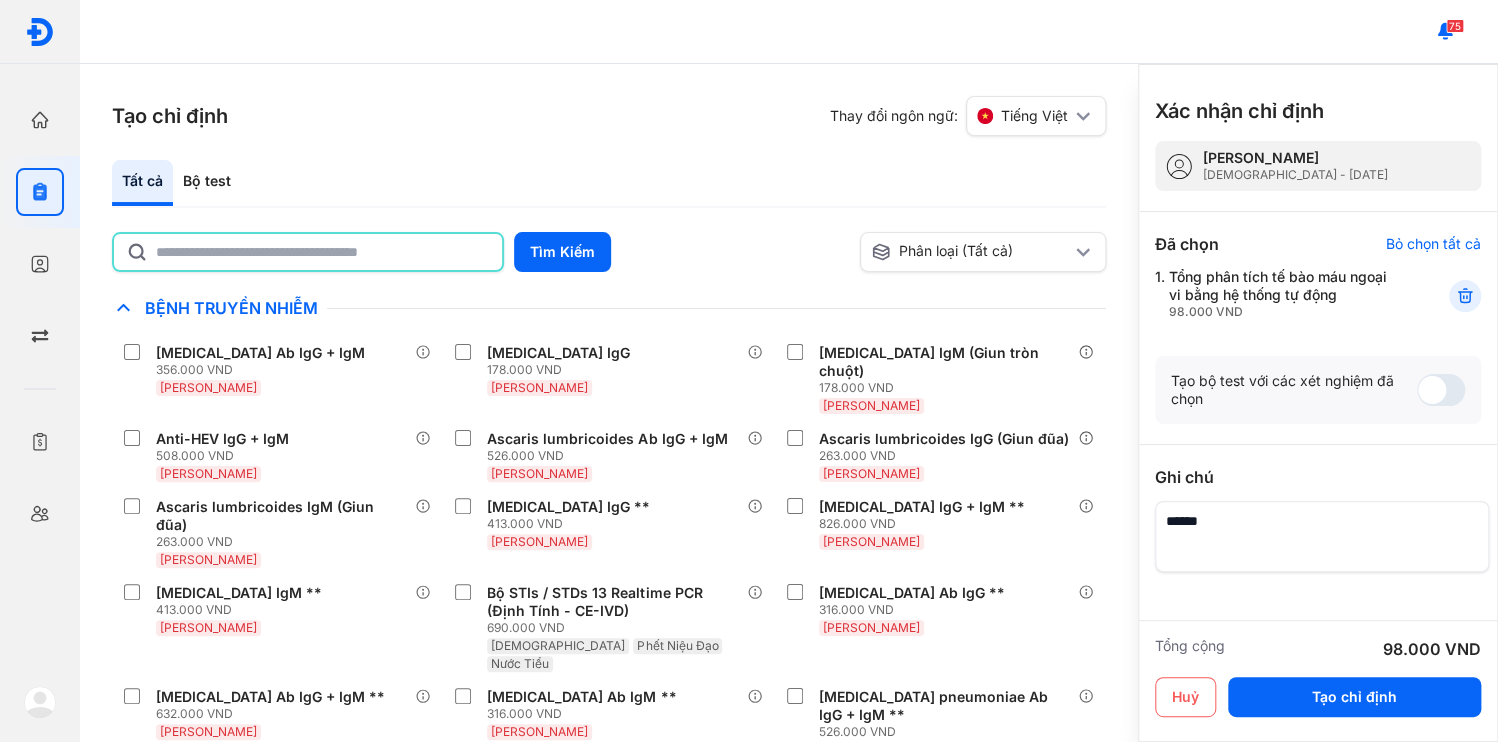 click 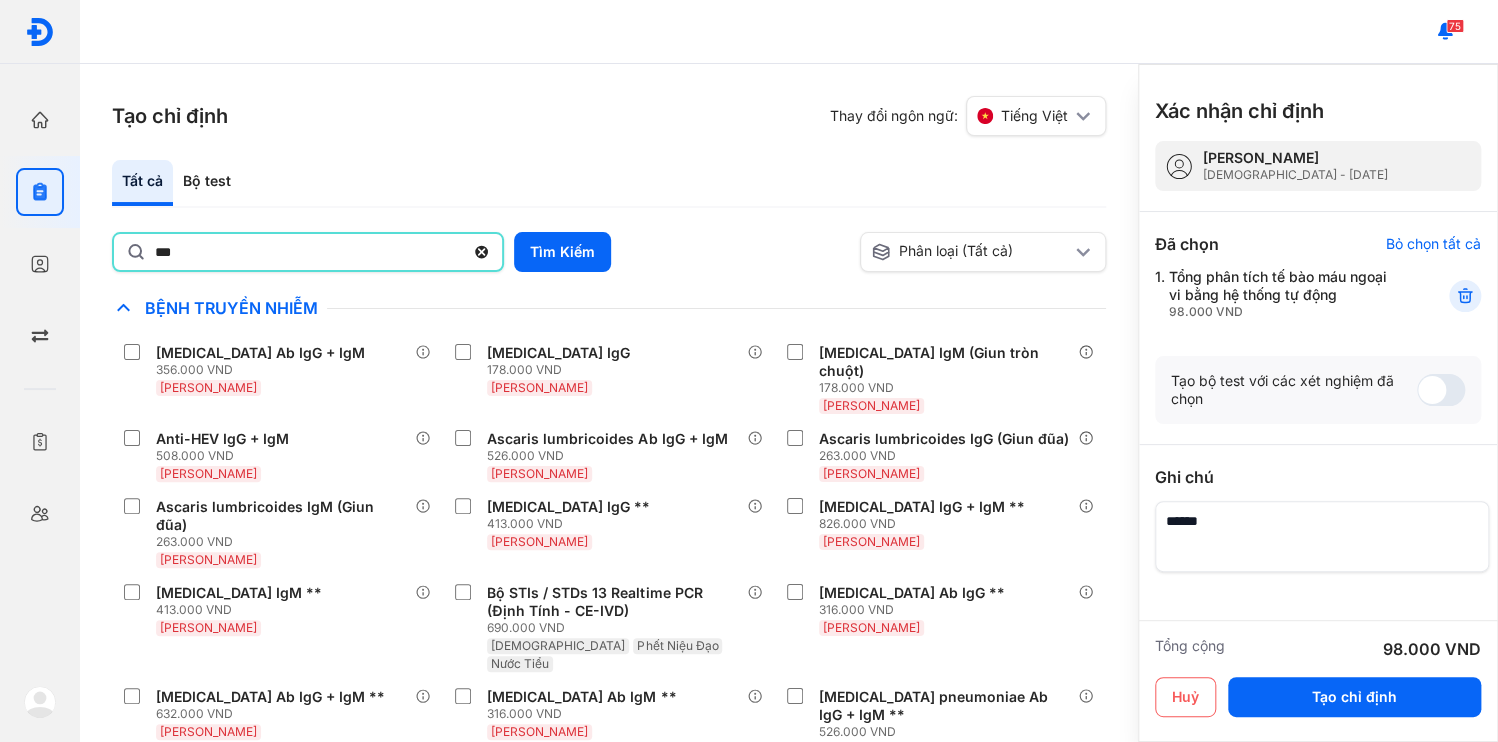 type on "***" 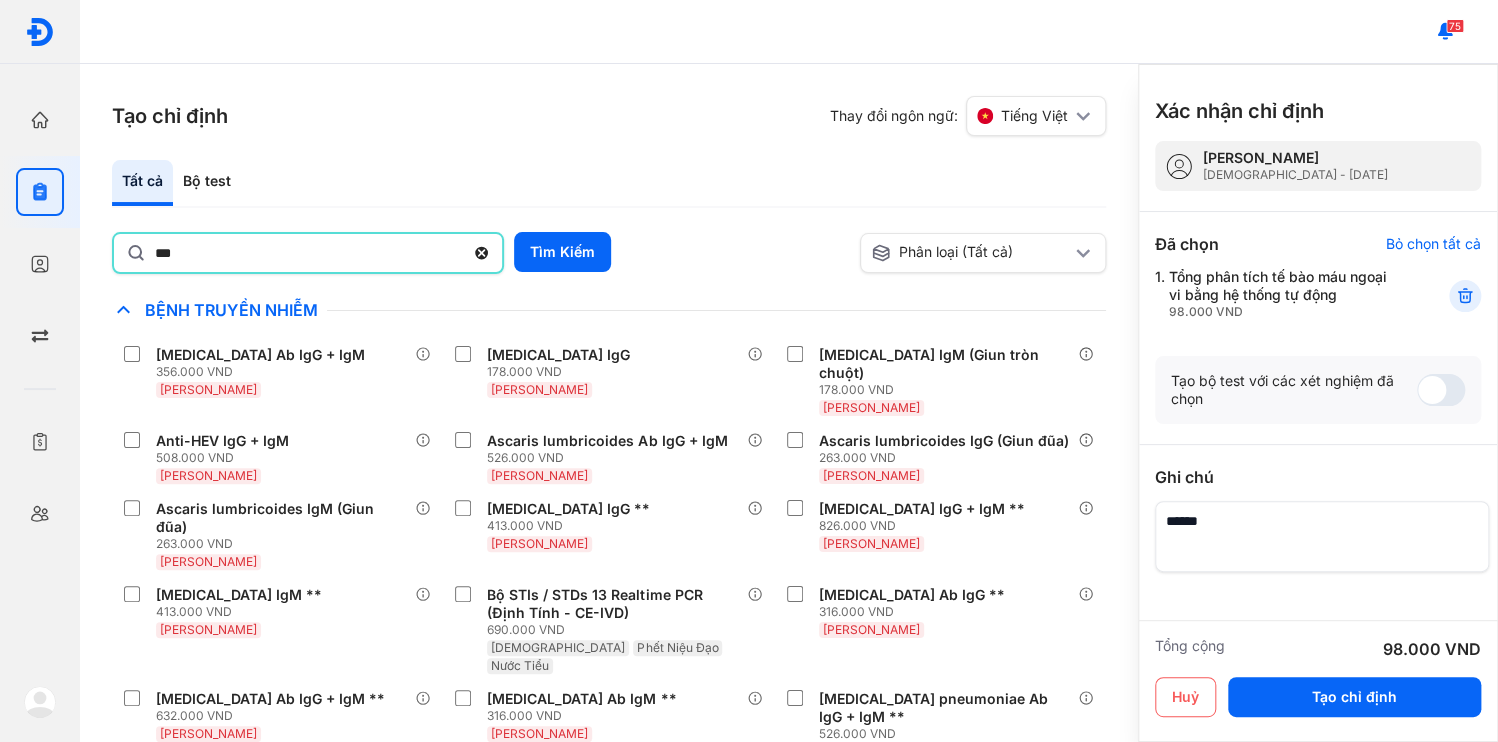 click 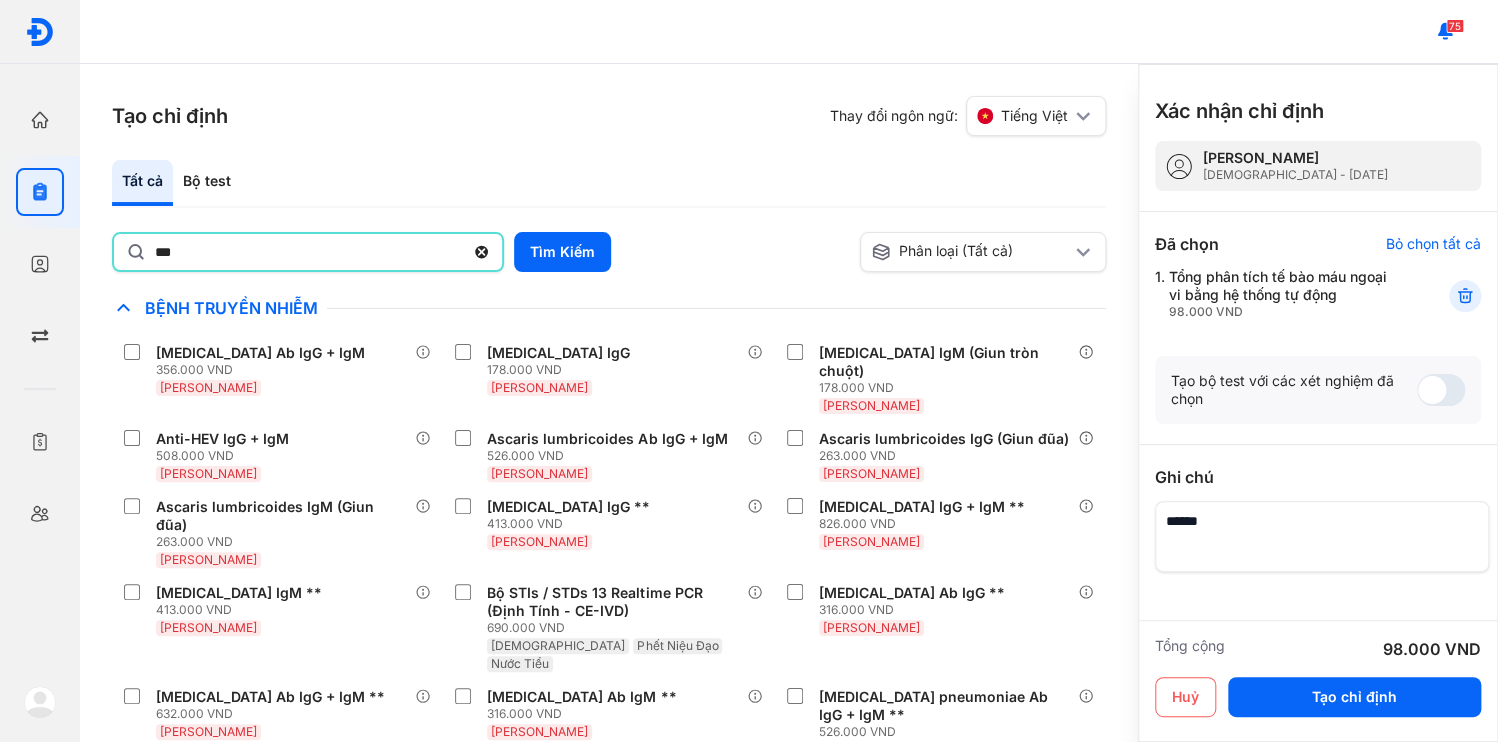 click on "***" 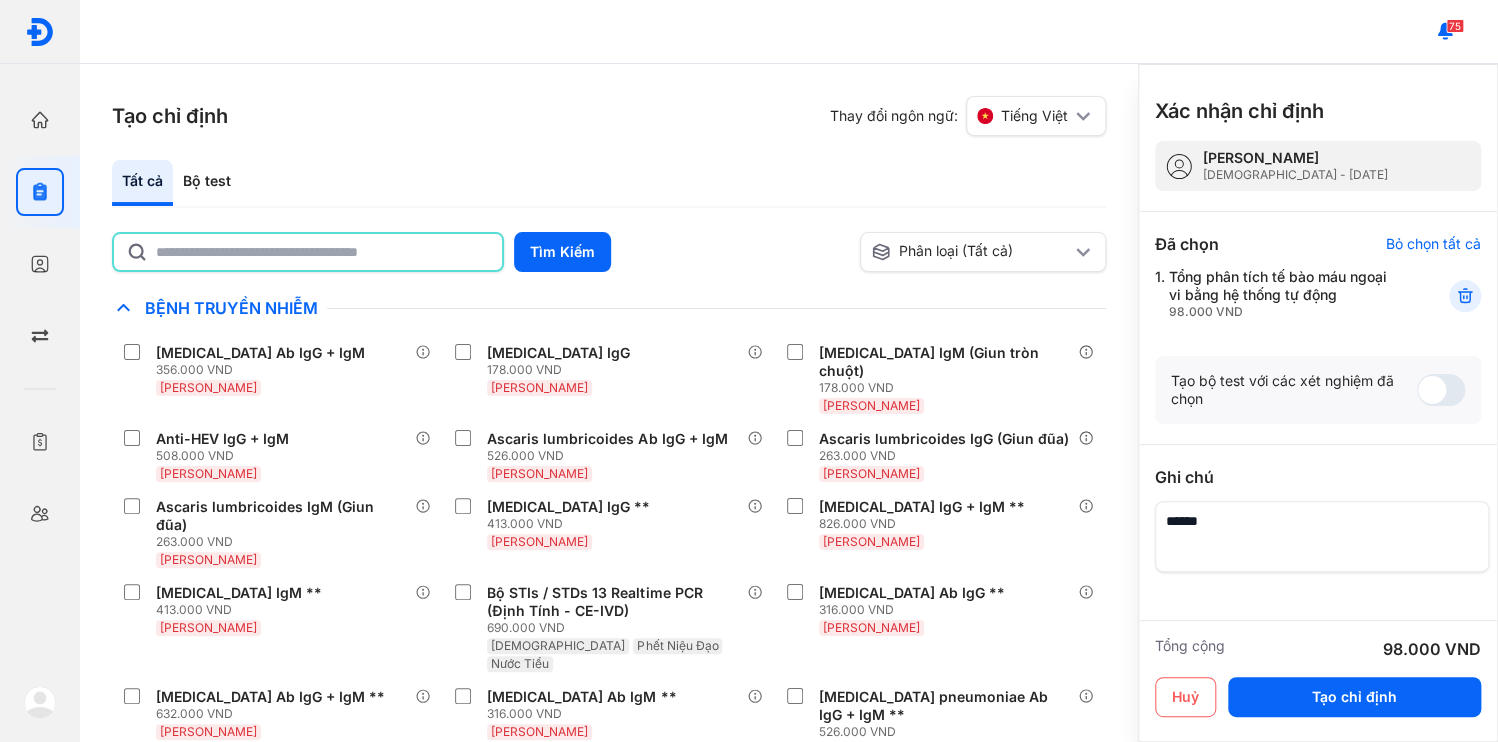 click 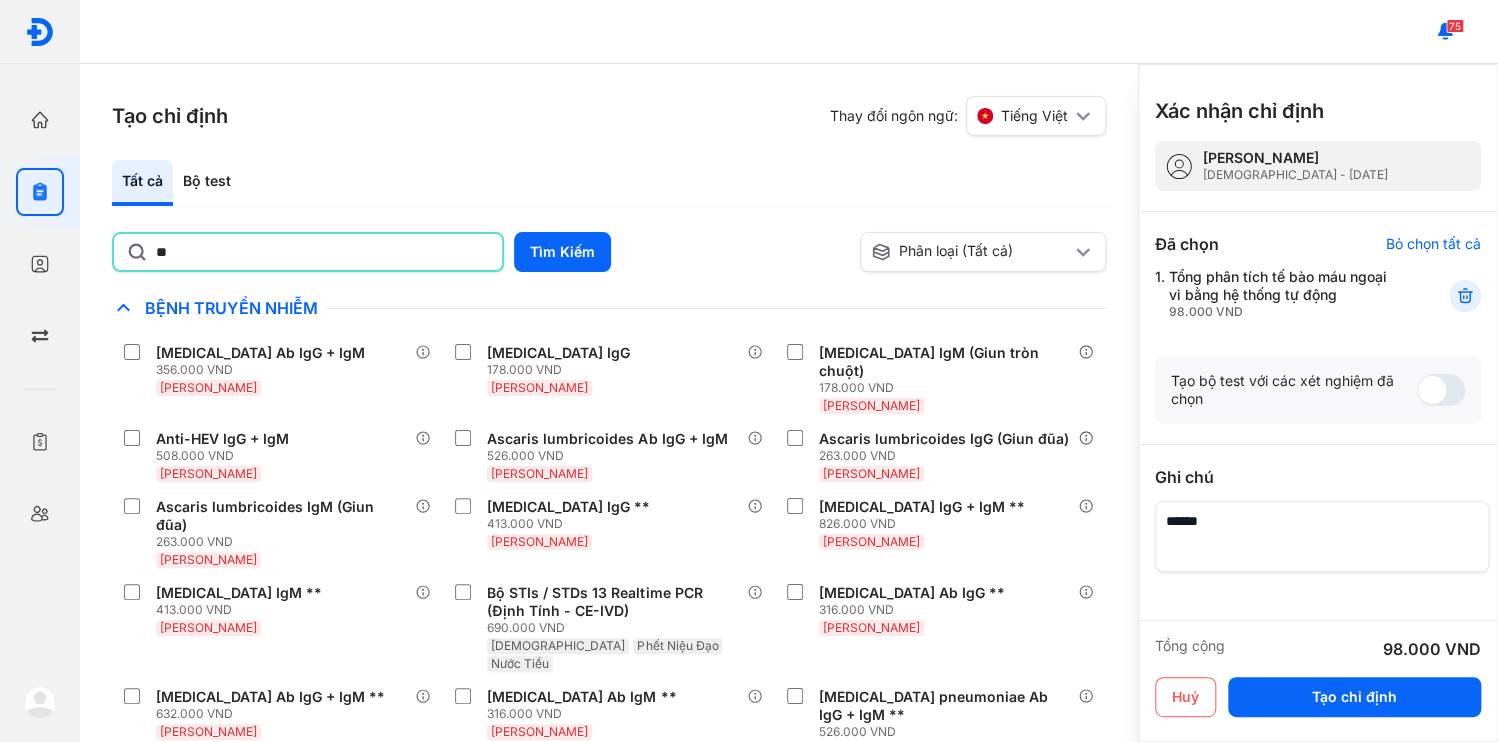 type on "*" 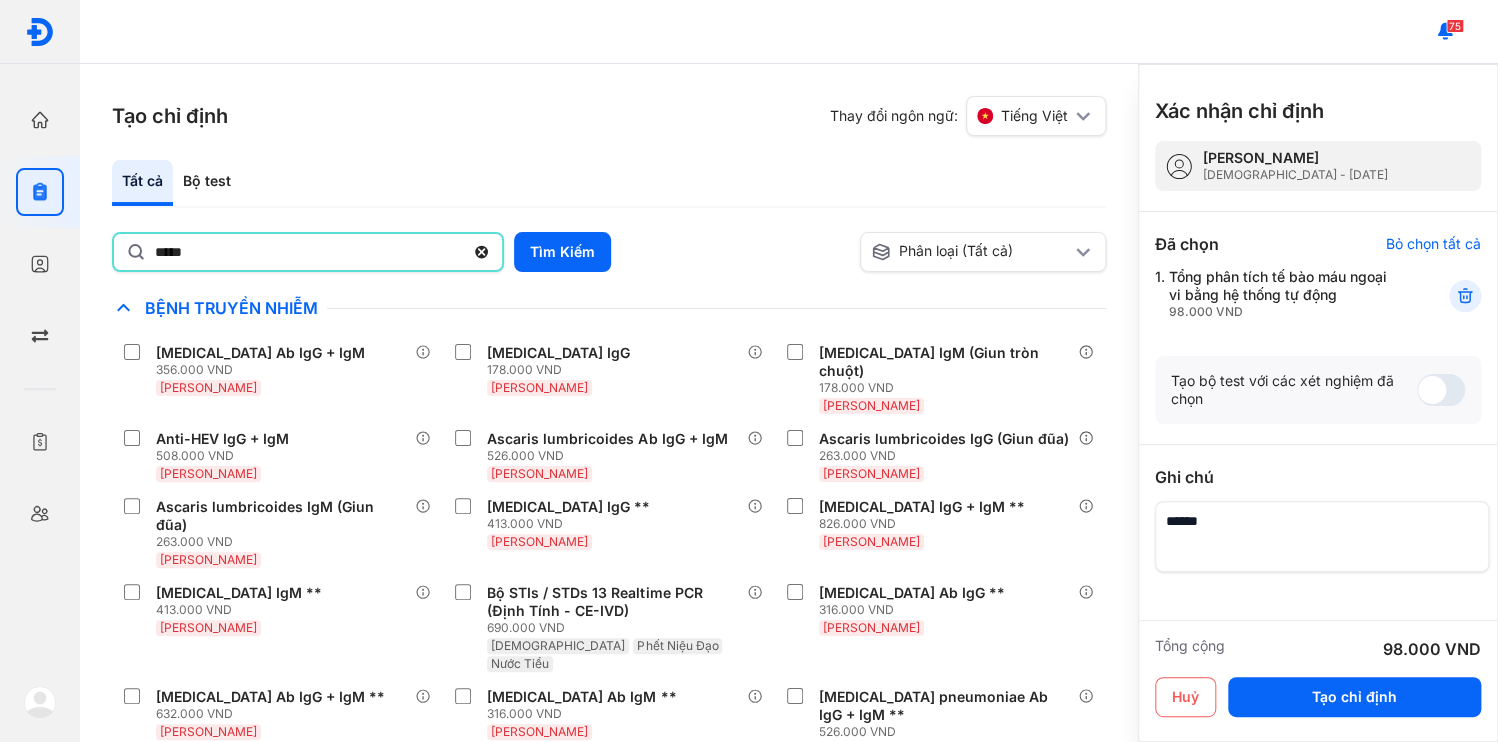 type on "*****" 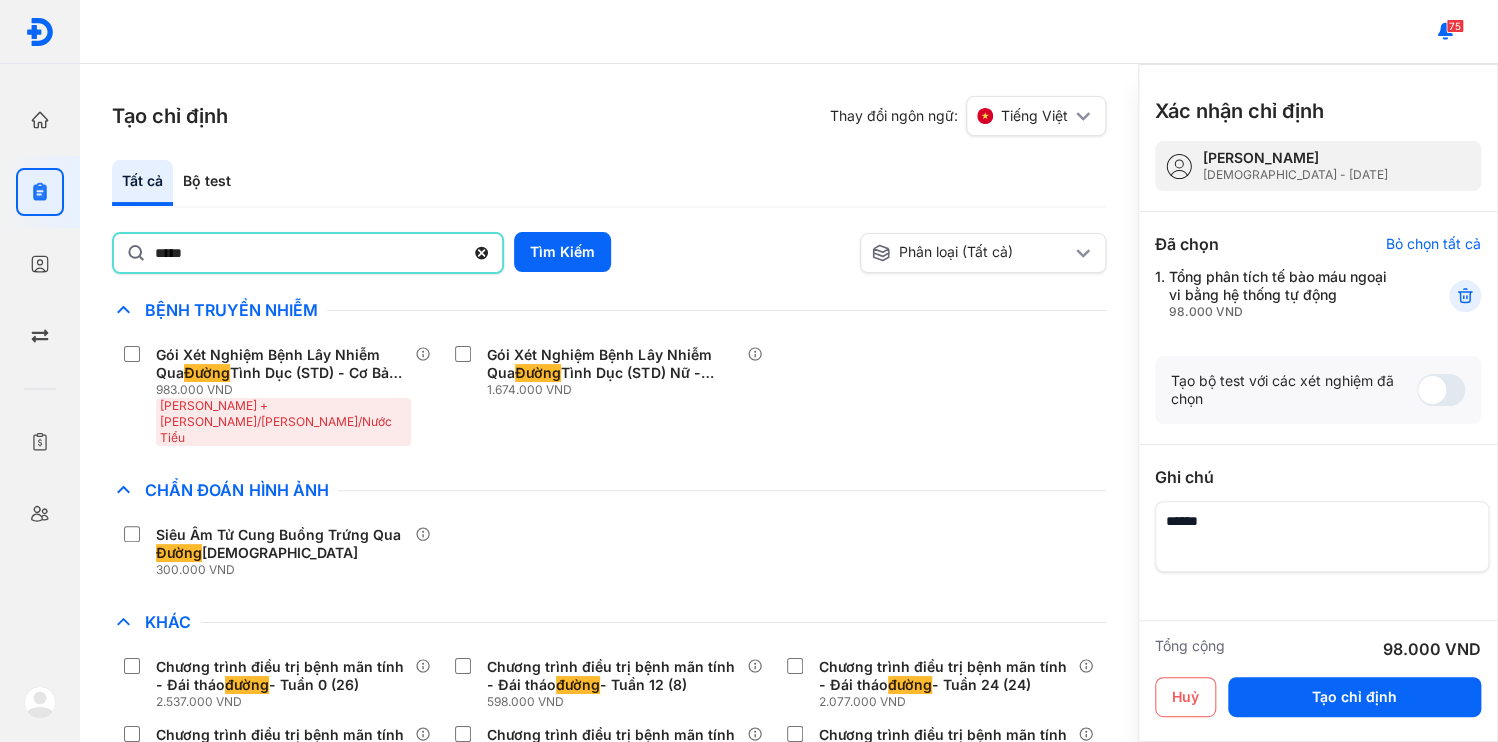 click on "Chỉ định nhiều nhất Bệnh Truyền Nhiễm Gói Xét Nghiệm Bệnh Lây Nhiễm Qua  Đường  Tình Dục (STD) - Cơ Bản (17) 983.000 VND Huyết Thanh + Âm Đạo/Niệu Đạo/Nước Tiểu Gói Xét Nghiệm Bệnh Lây Nhiễm Qua  Đường  Tình Dục (STD) Nữ - Nâng Cao [PHONE_NUMBER] VND Chẩn Đoán Hình Ảnh Siêu Âm Tử Cung Buồng Trứng Qua  Đường  Âm Đạo 300.000 VND Chất Gây Nghiện [MEDICAL_DATA] Di Truyền Dị Ứng Điện Di Độc Chất Đông Máu Gan Hô Hấp Huyết Học Khác Chương trình điều trị bệnh mãn tính - Đái tháo  đường  - Tuần [PHONE_NUMBER] VND Chương trình điều trị bệnh mãn tính - Đái tháo  đường  - Tuần 12 (8) 598.000 VND Chương trình điều trị bệnh mãn tính - Đái tháo  đường  - Tuần [PHONE_NUMBER] VND Chương trình điều trị bệnh mãn tính - Đái tháo  đường  - Tuần [PHONE_NUMBER] VND Chương trình điều trị bệnh mãn tính - Đái tháo" at bounding box center [609, 1005] 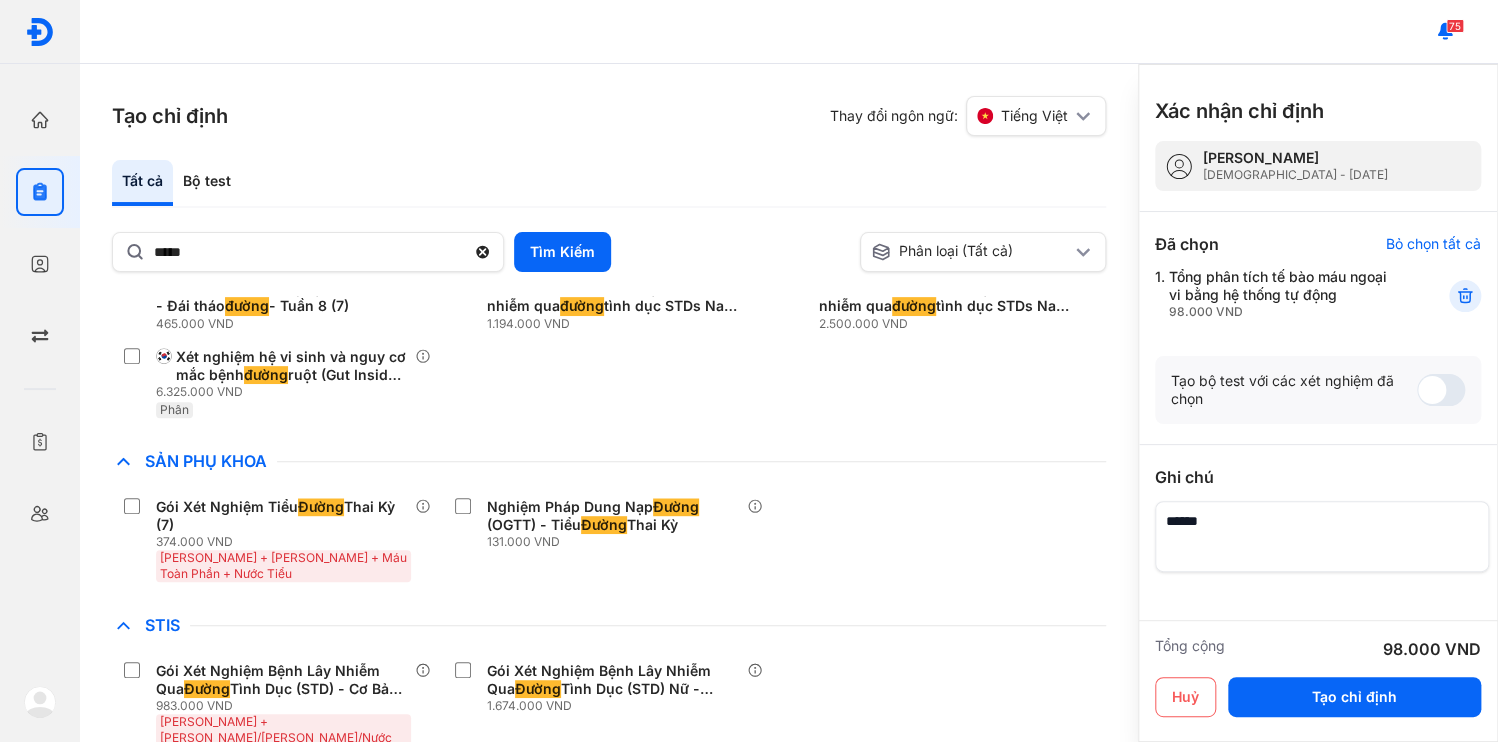 scroll, scrollTop: 533, scrollLeft: 0, axis: vertical 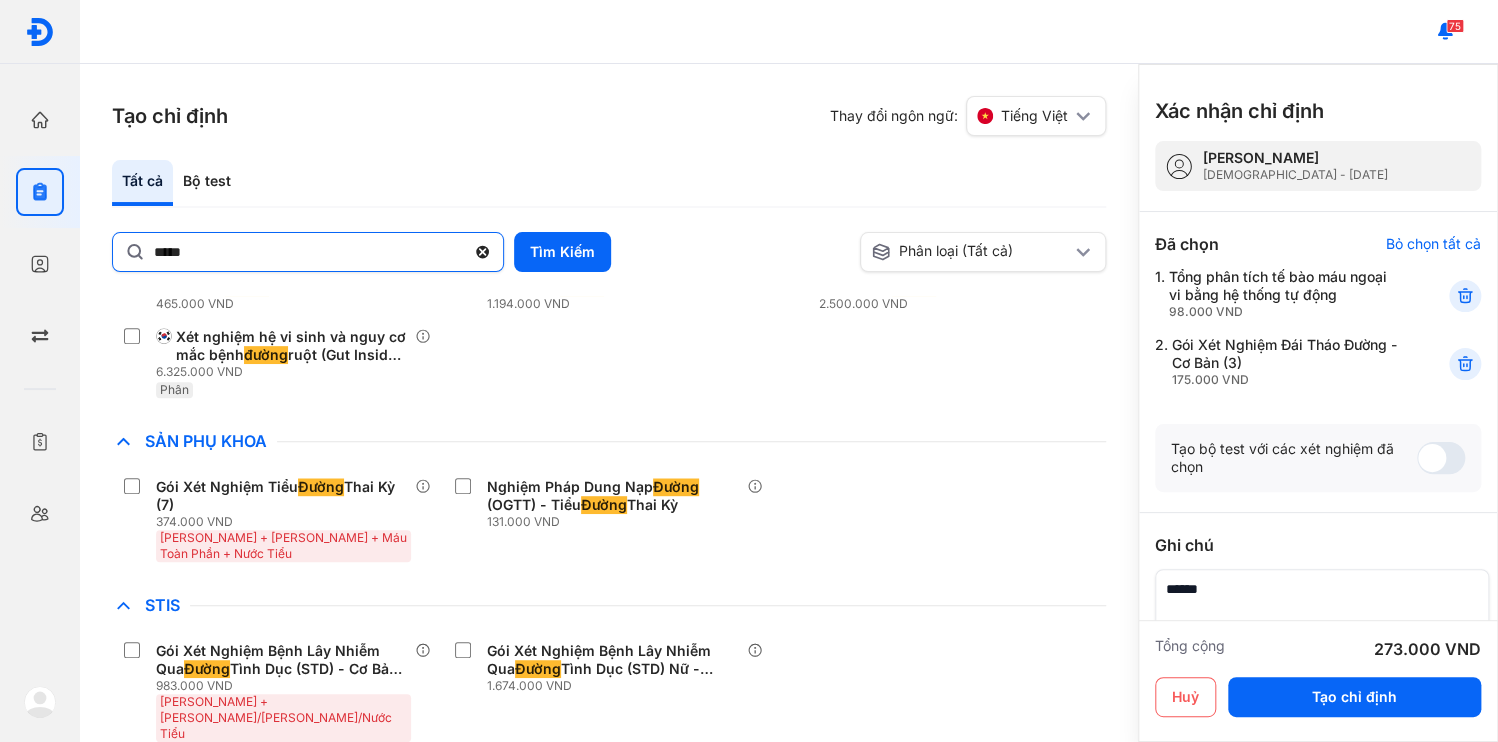 click 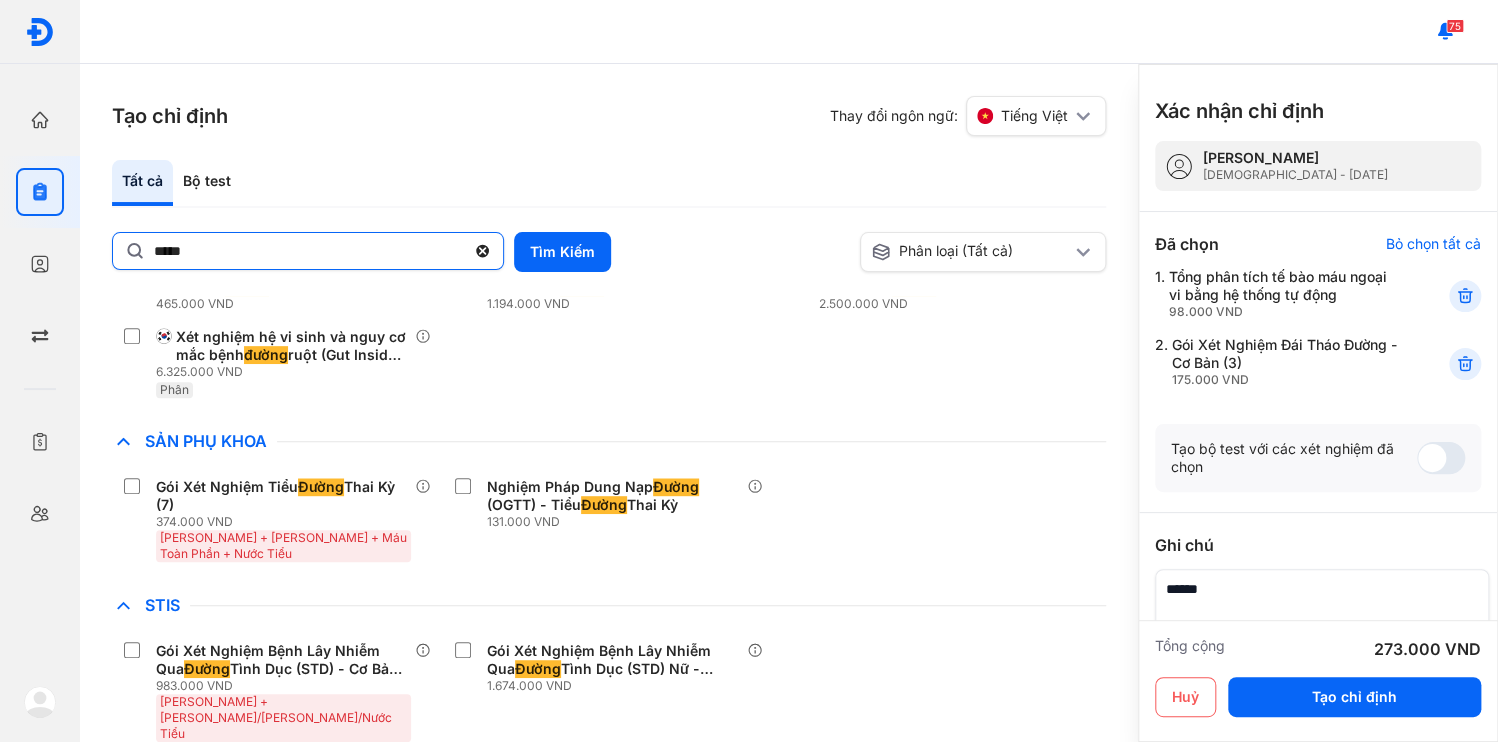 click on "*****" 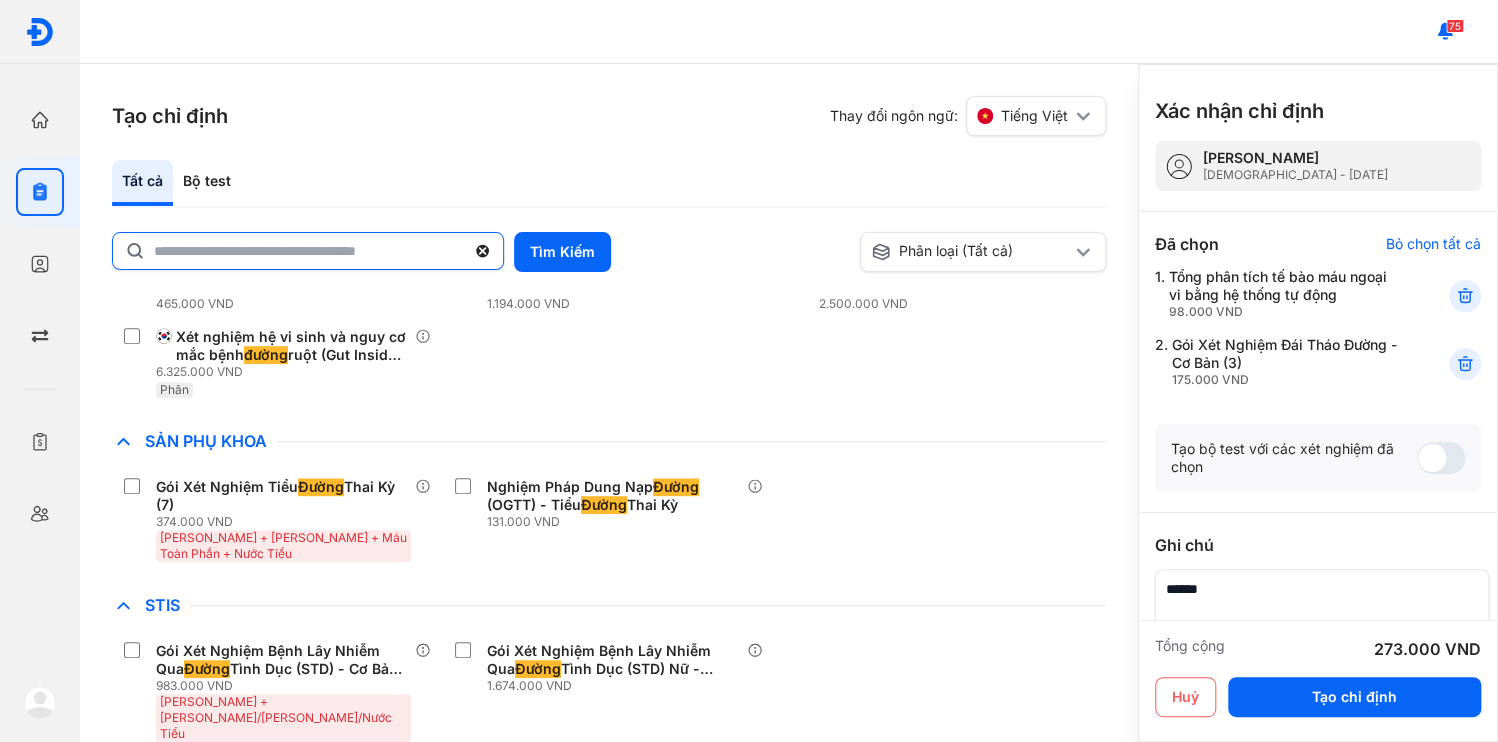 click 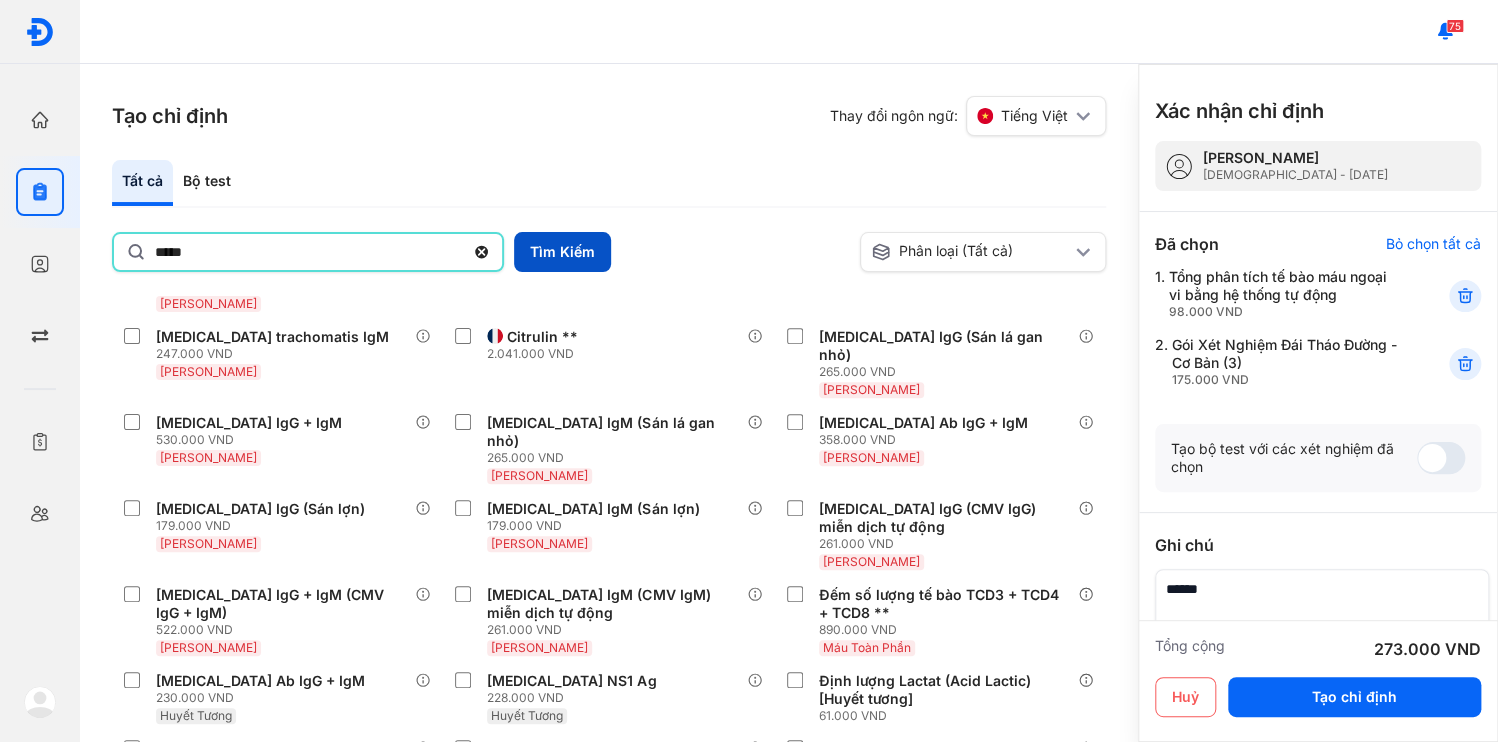 type on "*****" 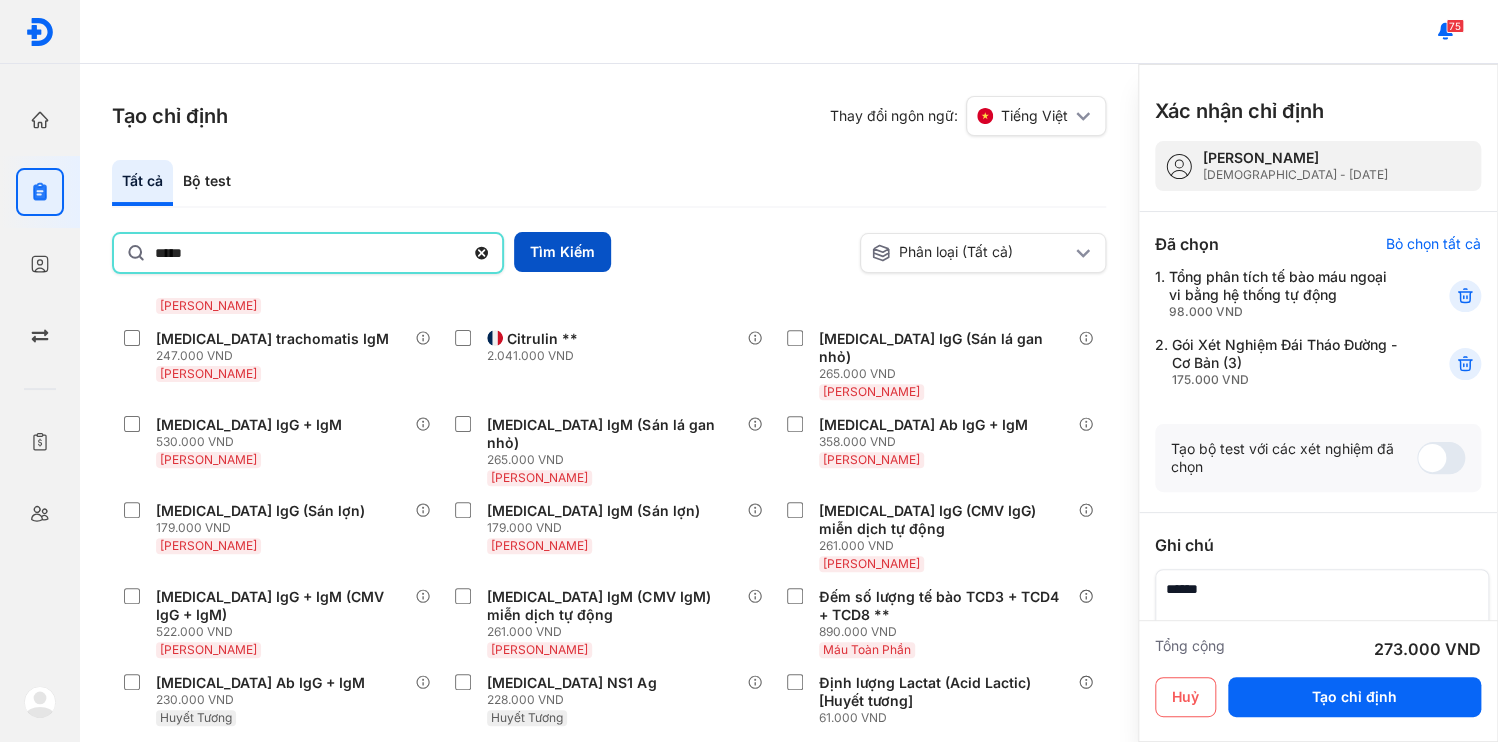 click on "Tìm Kiếm" at bounding box center (562, 252) 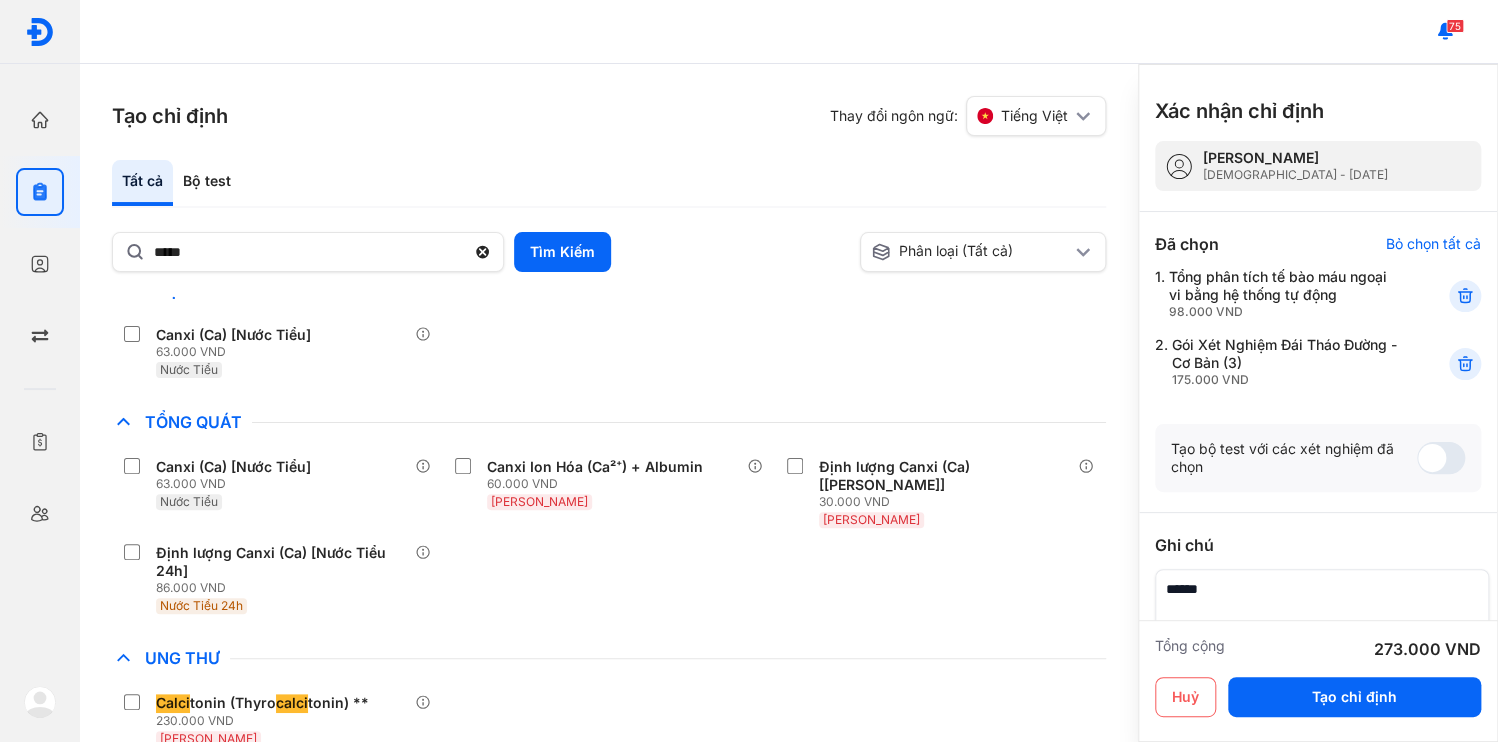 scroll, scrollTop: 254, scrollLeft: 0, axis: vertical 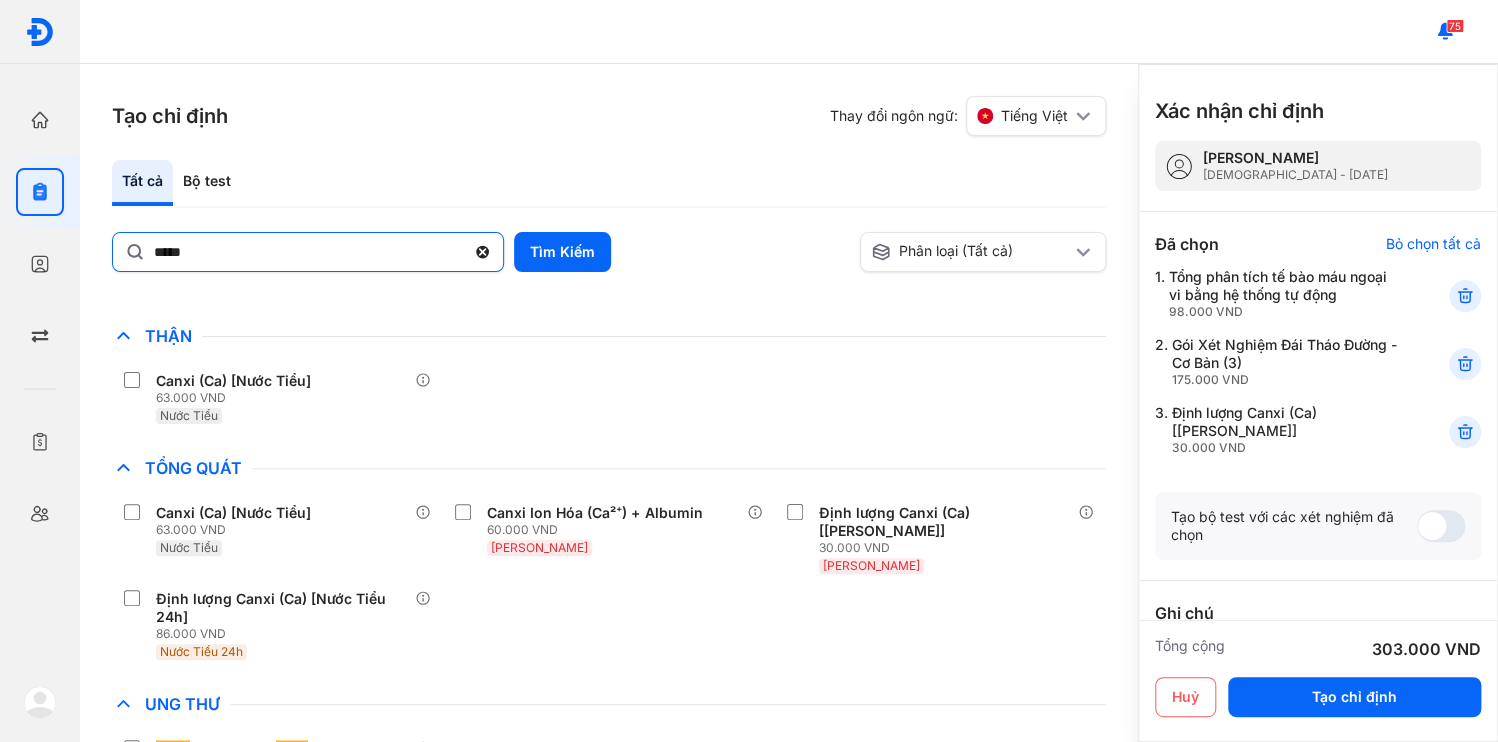 drag, startPoint x: 474, startPoint y: 228, endPoint x: 400, endPoint y: 232, distance: 74.10803 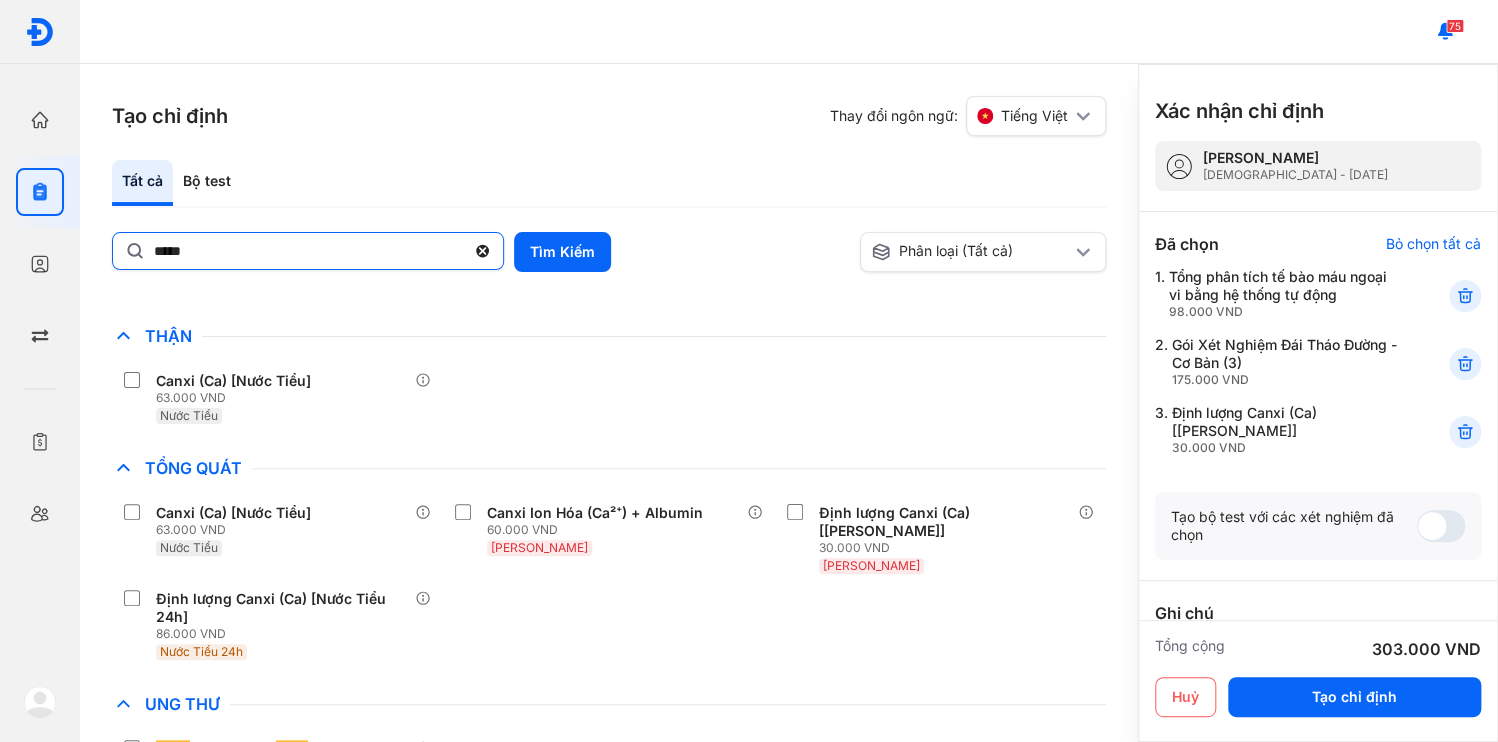 click on "*****" 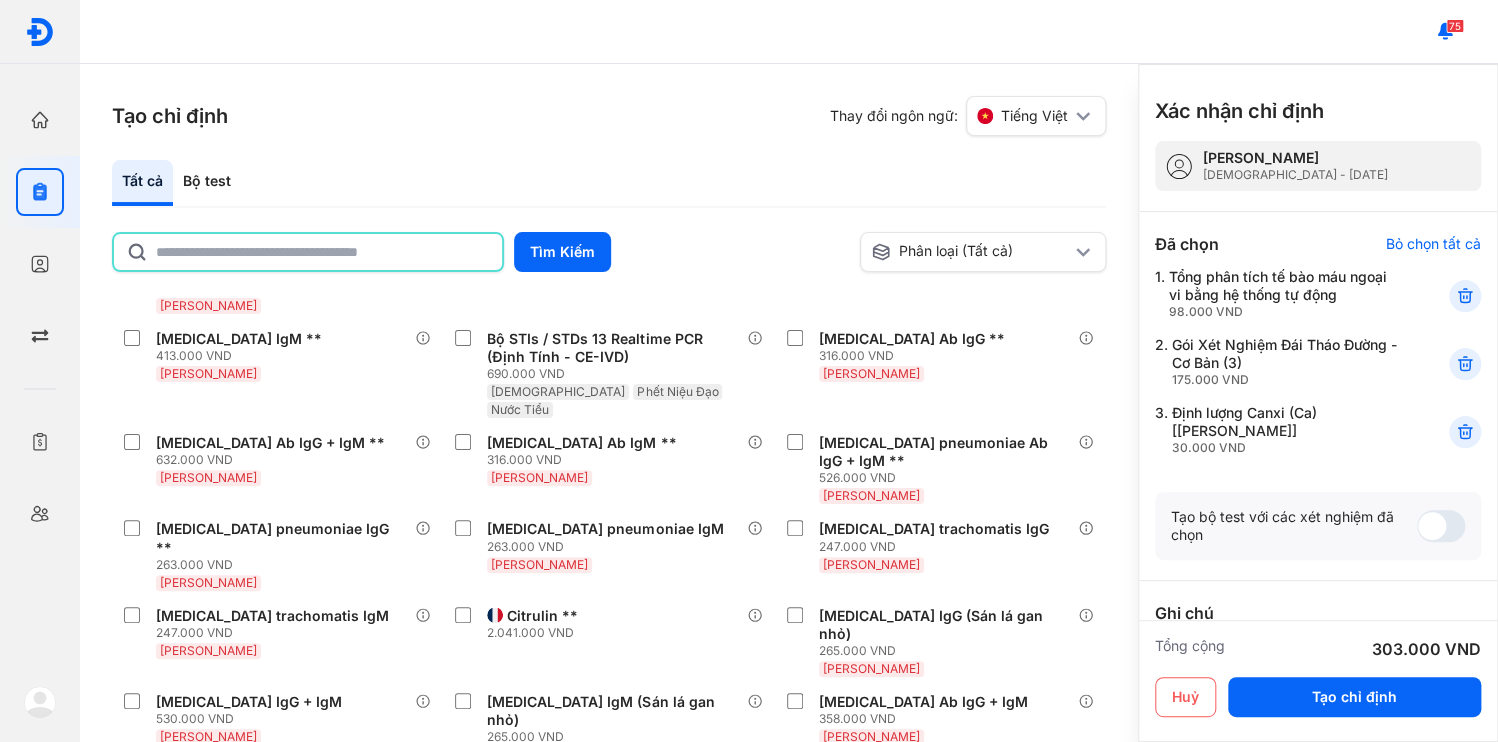 click 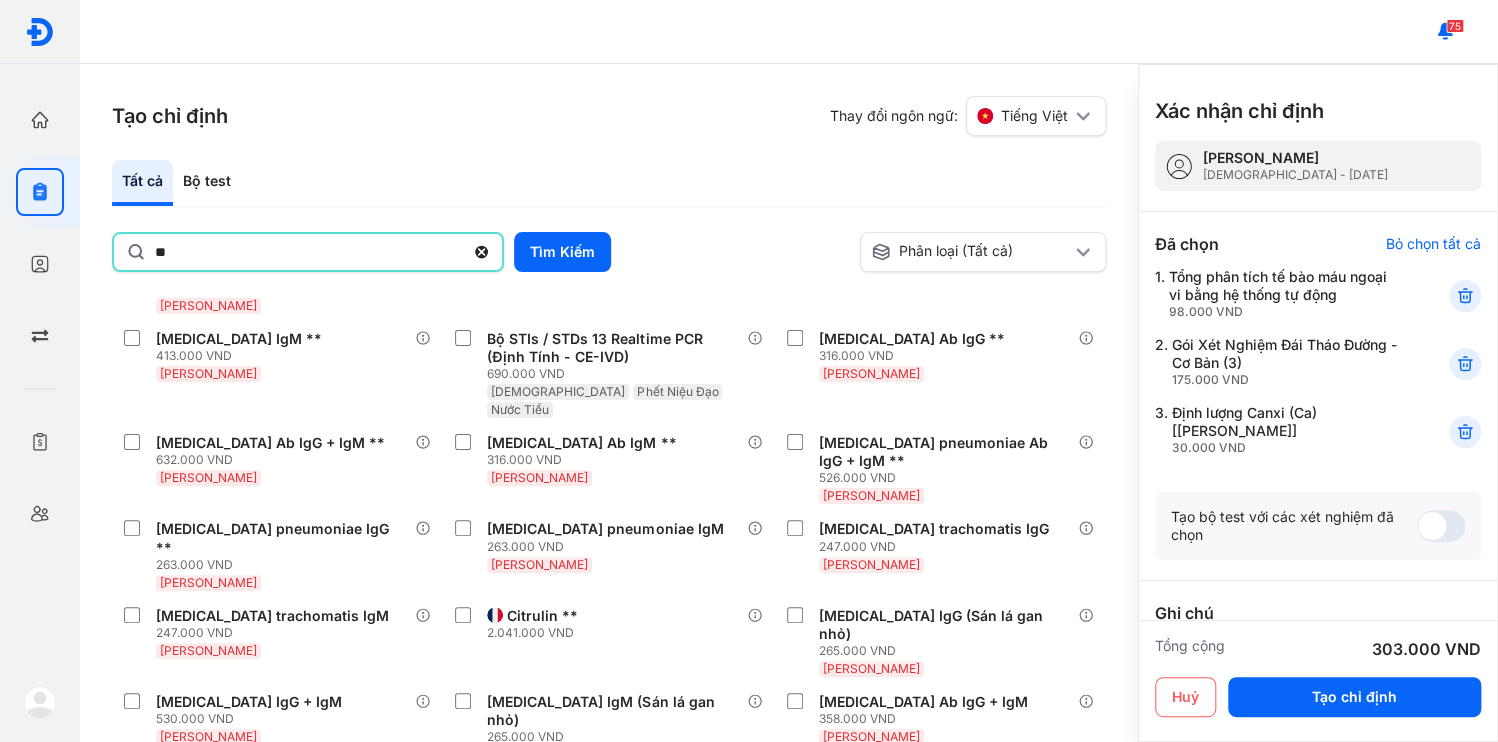 type on "**" 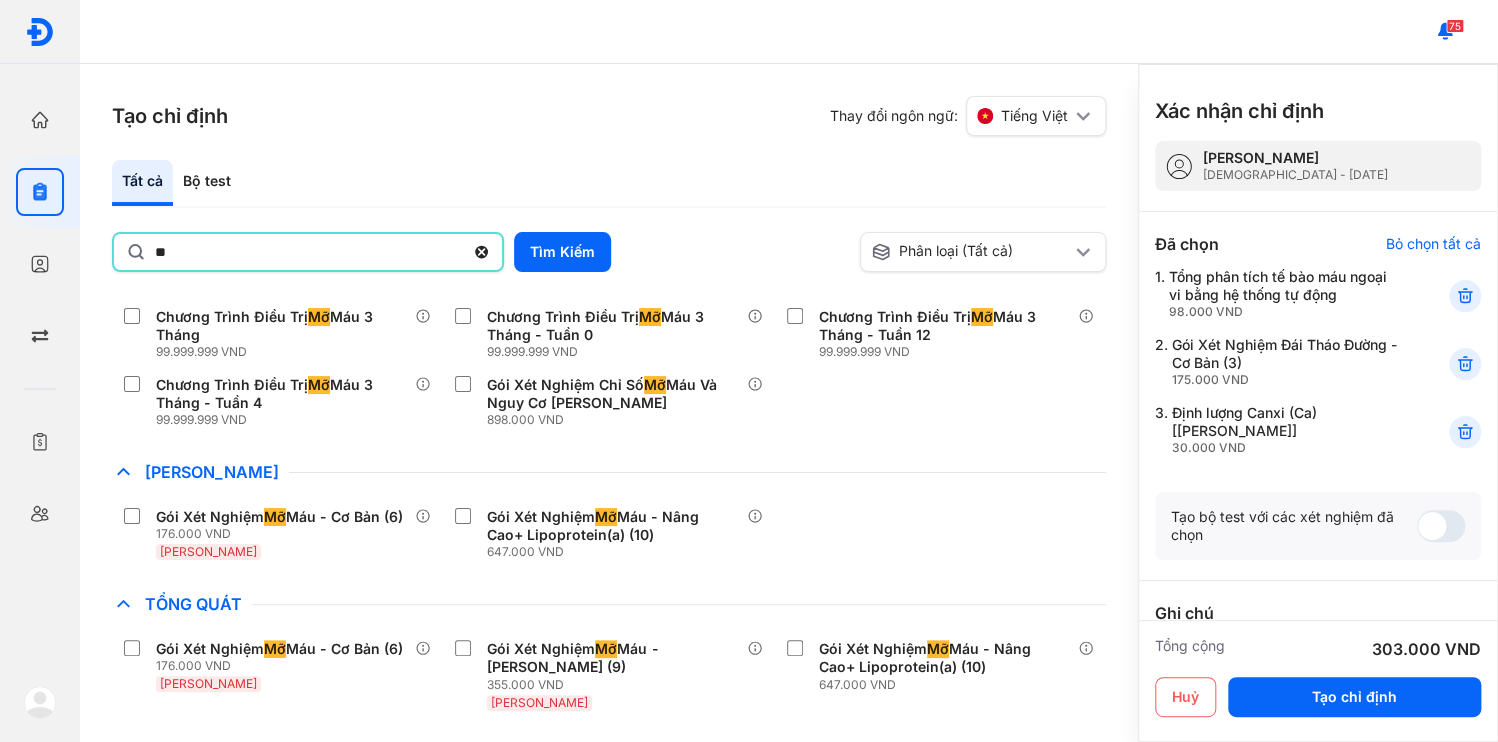 scroll, scrollTop: 0, scrollLeft: 0, axis: both 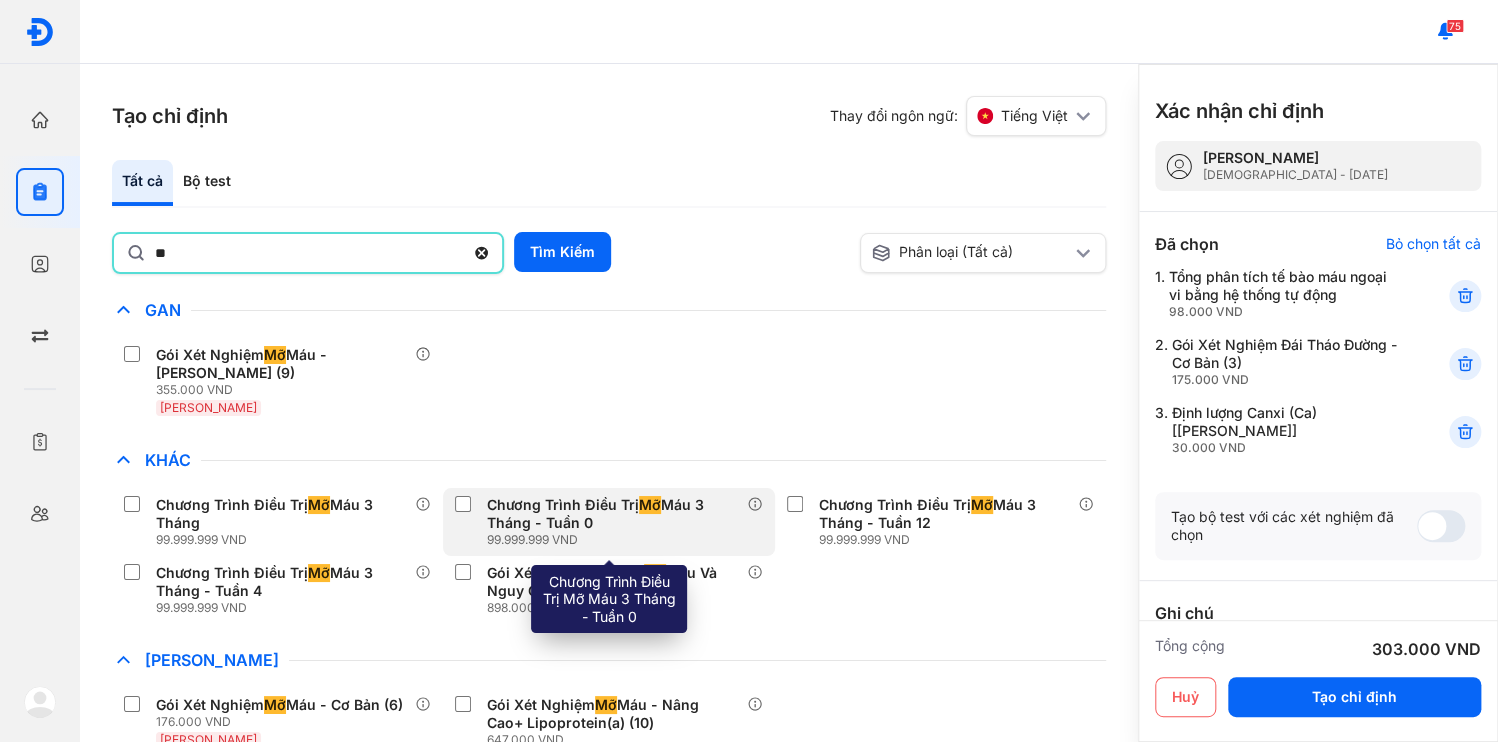 drag, startPoint x: 536, startPoint y: 333, endPoint x: 444, endPoint y: 406, distance: 117.4436 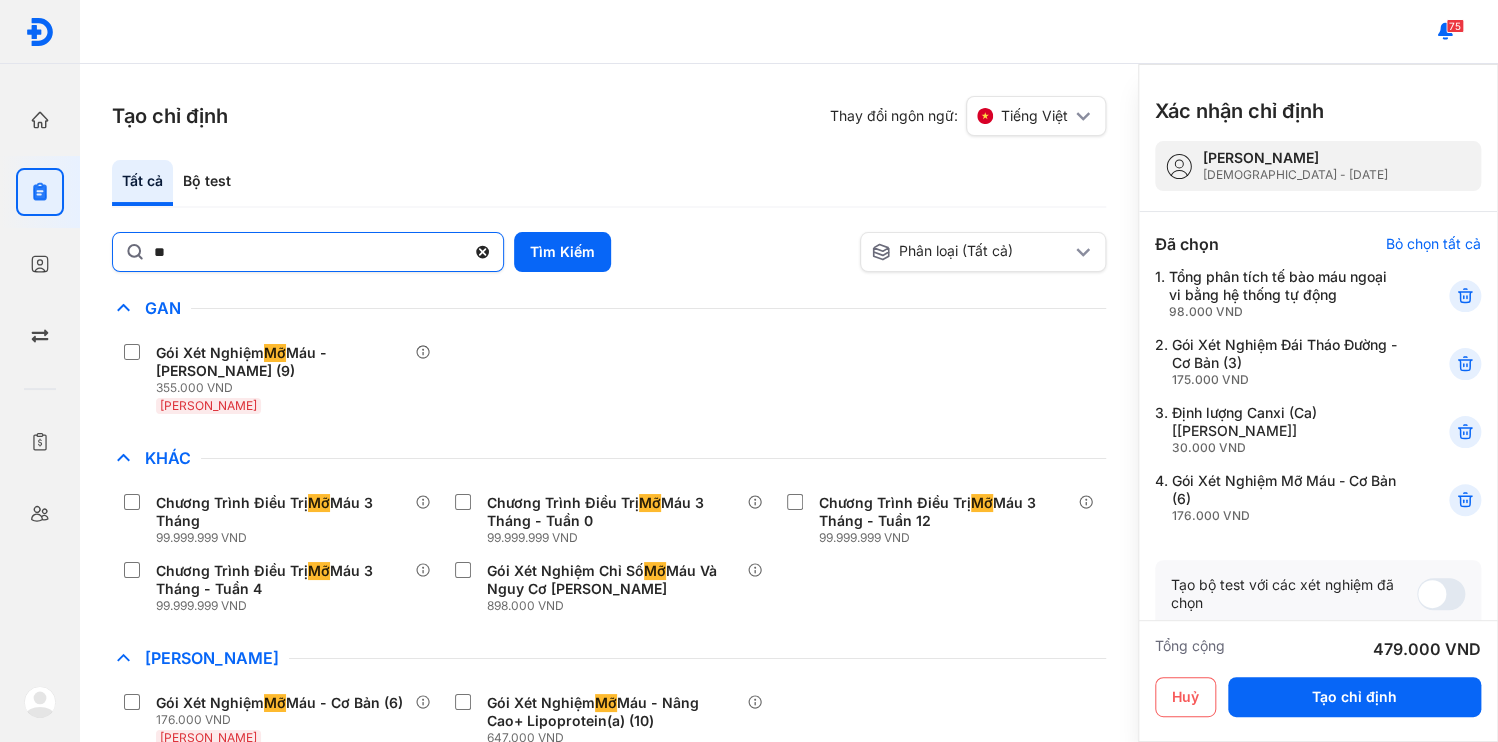 click 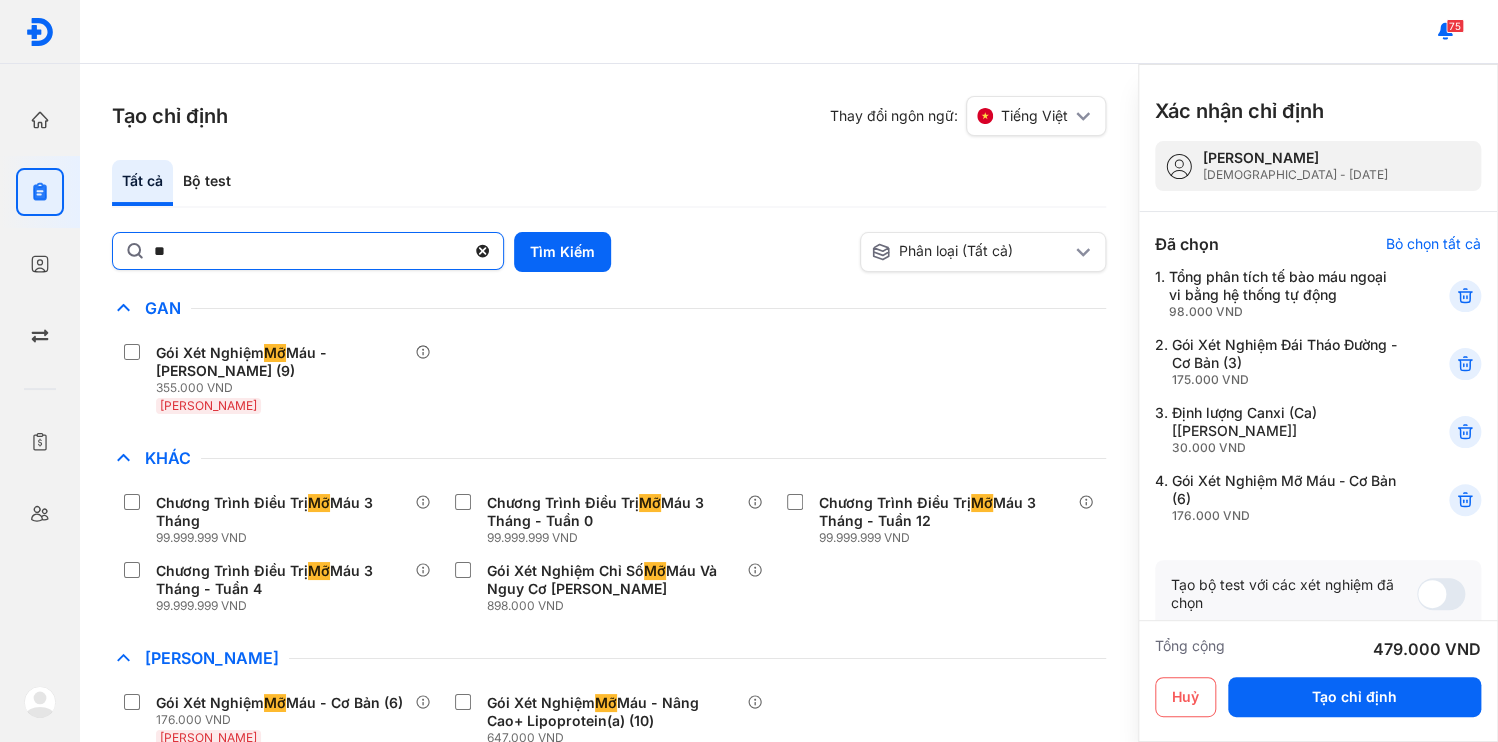 click on "**" 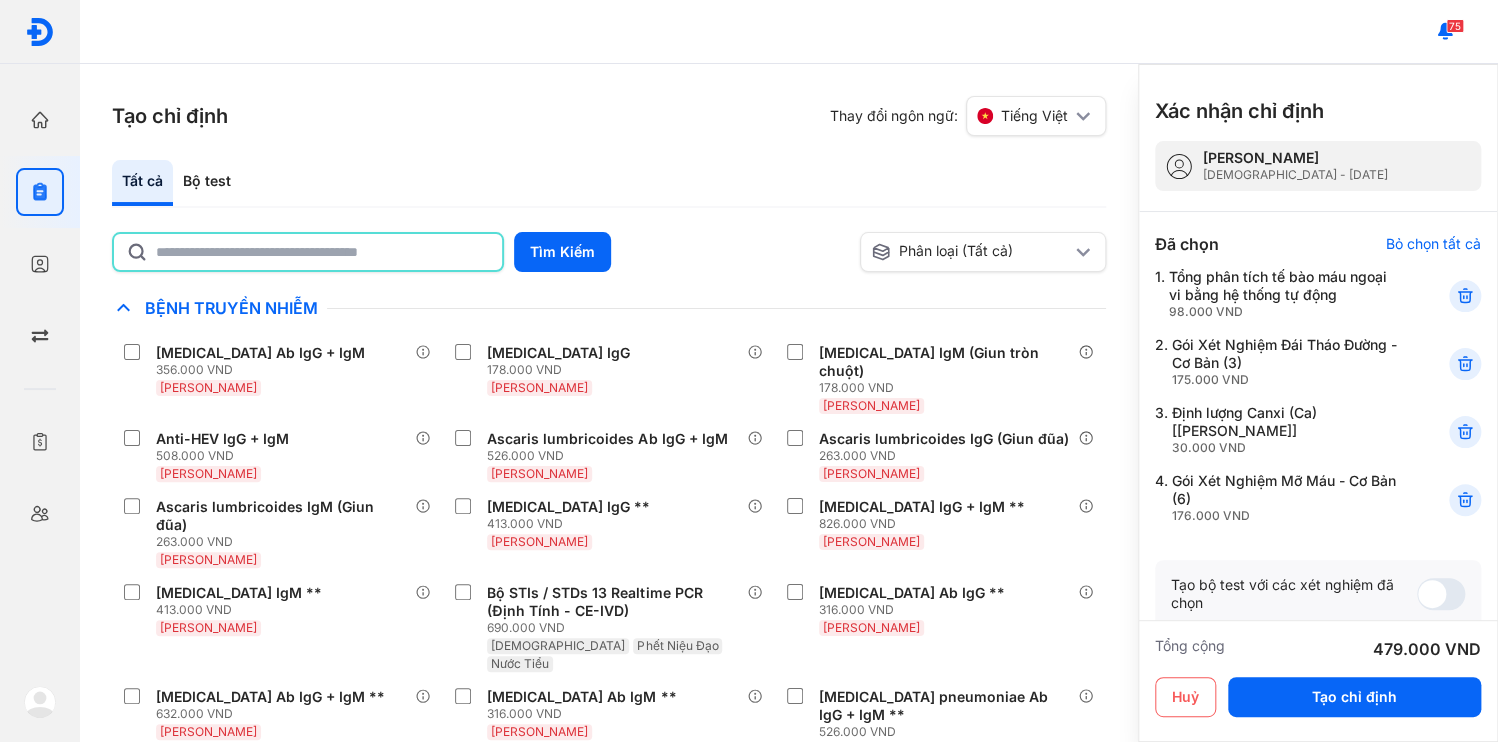 click 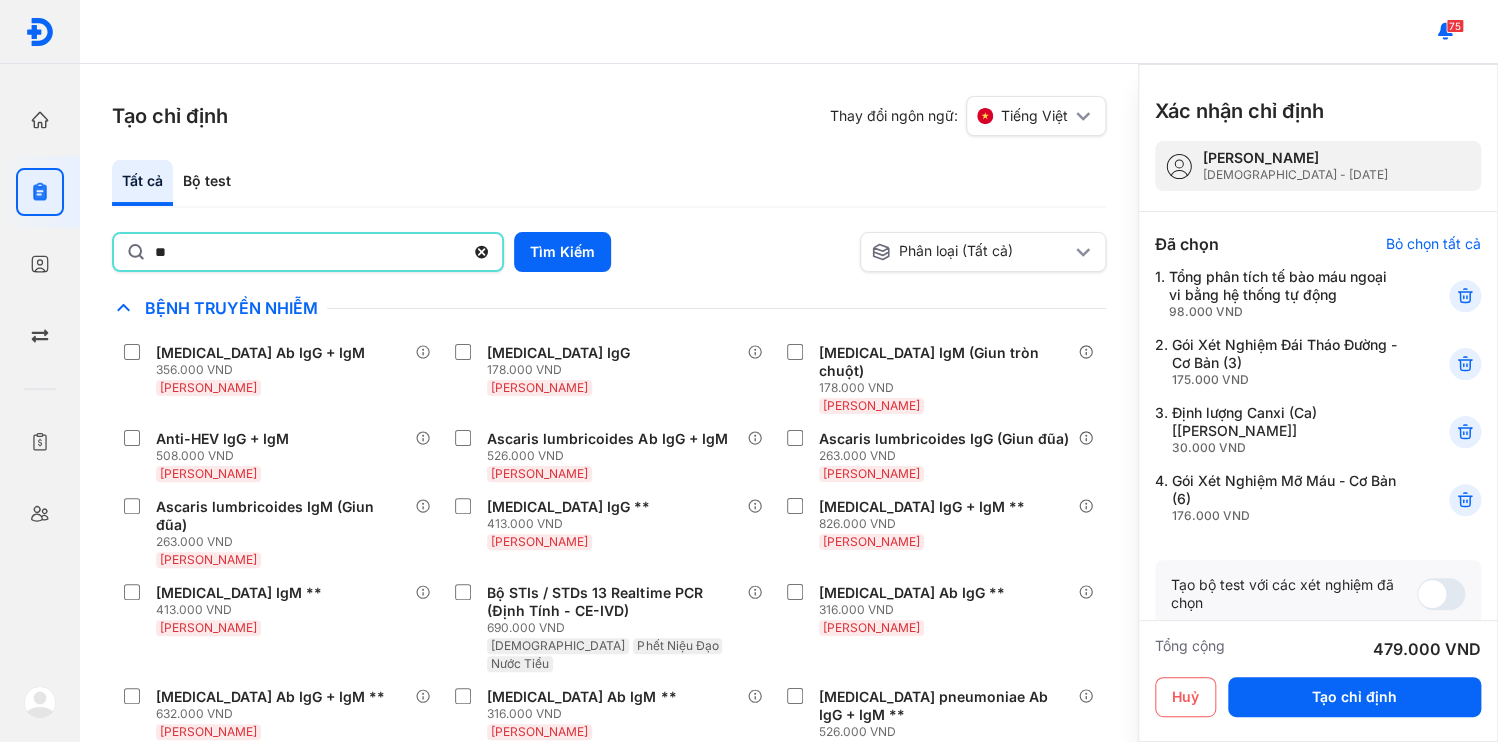 type on "*" 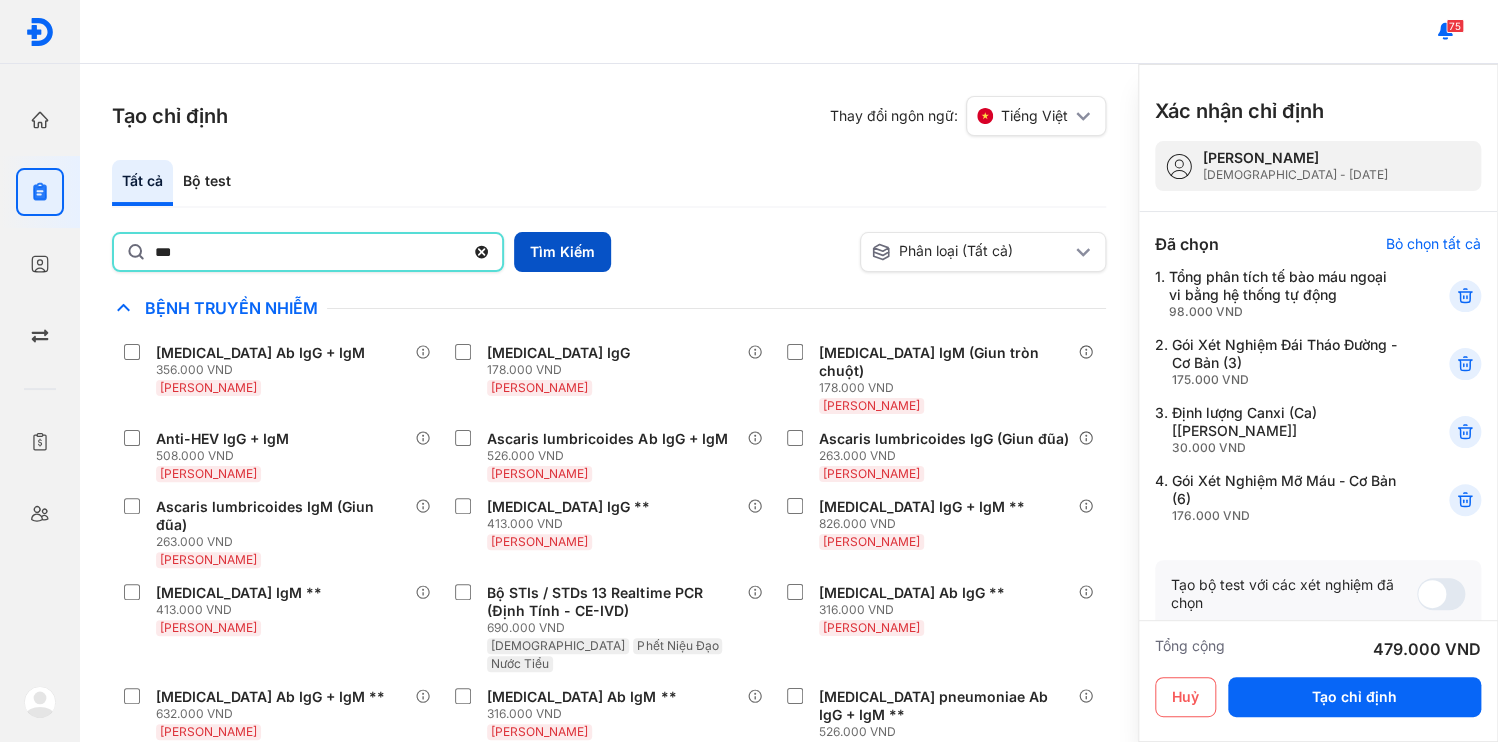 type on "***" 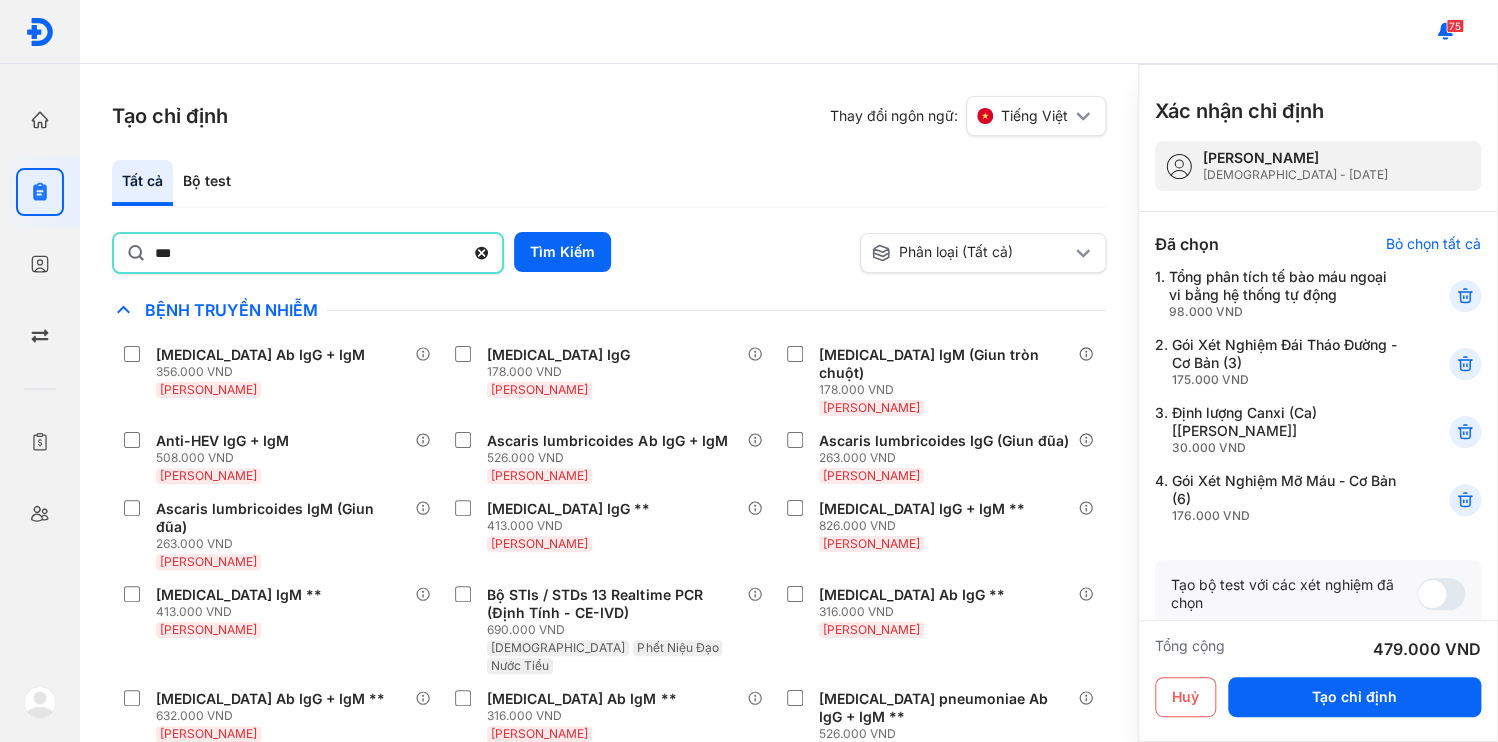 drag, startPoint x: 549, startPoint y: 223, endPoint x: 442, endPoint y: 251, distance: 110.60289 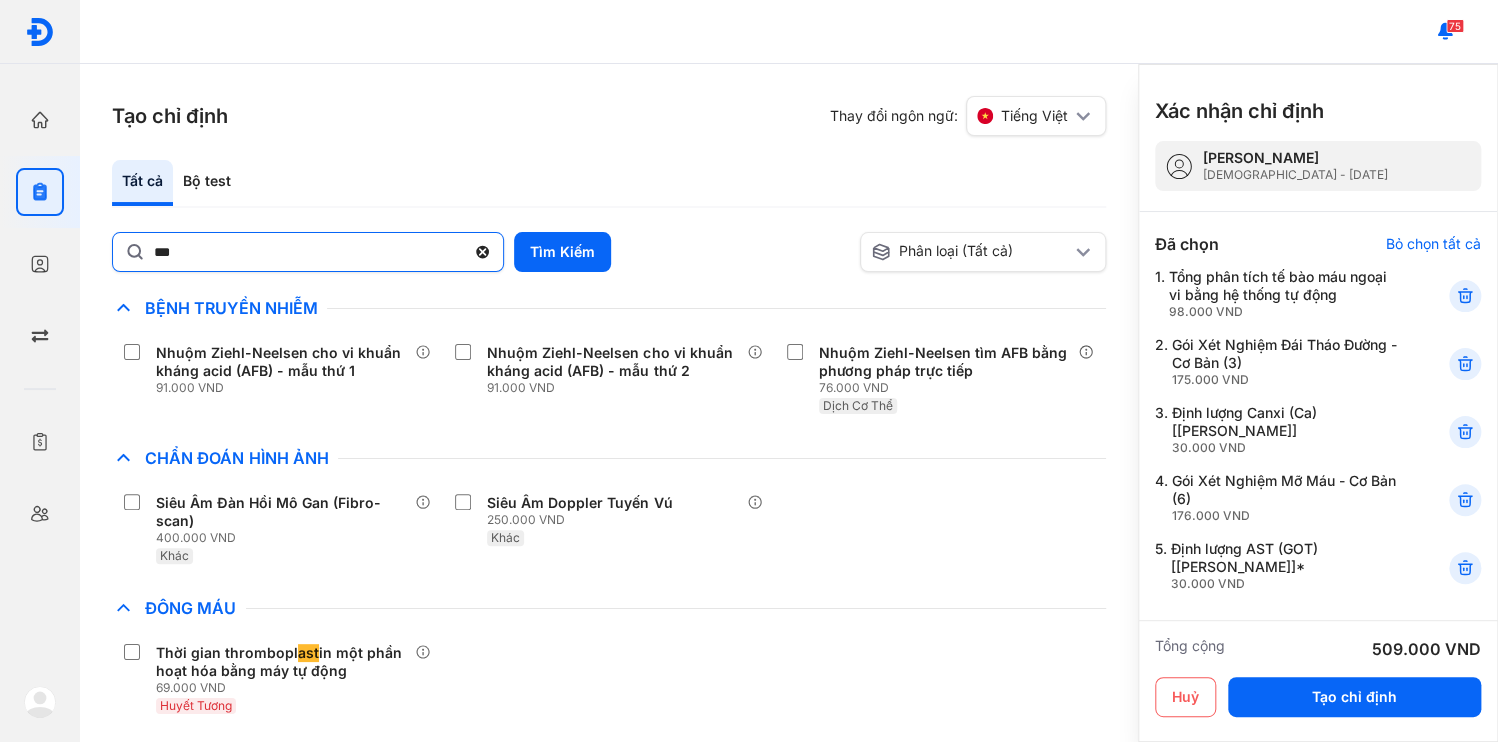 click 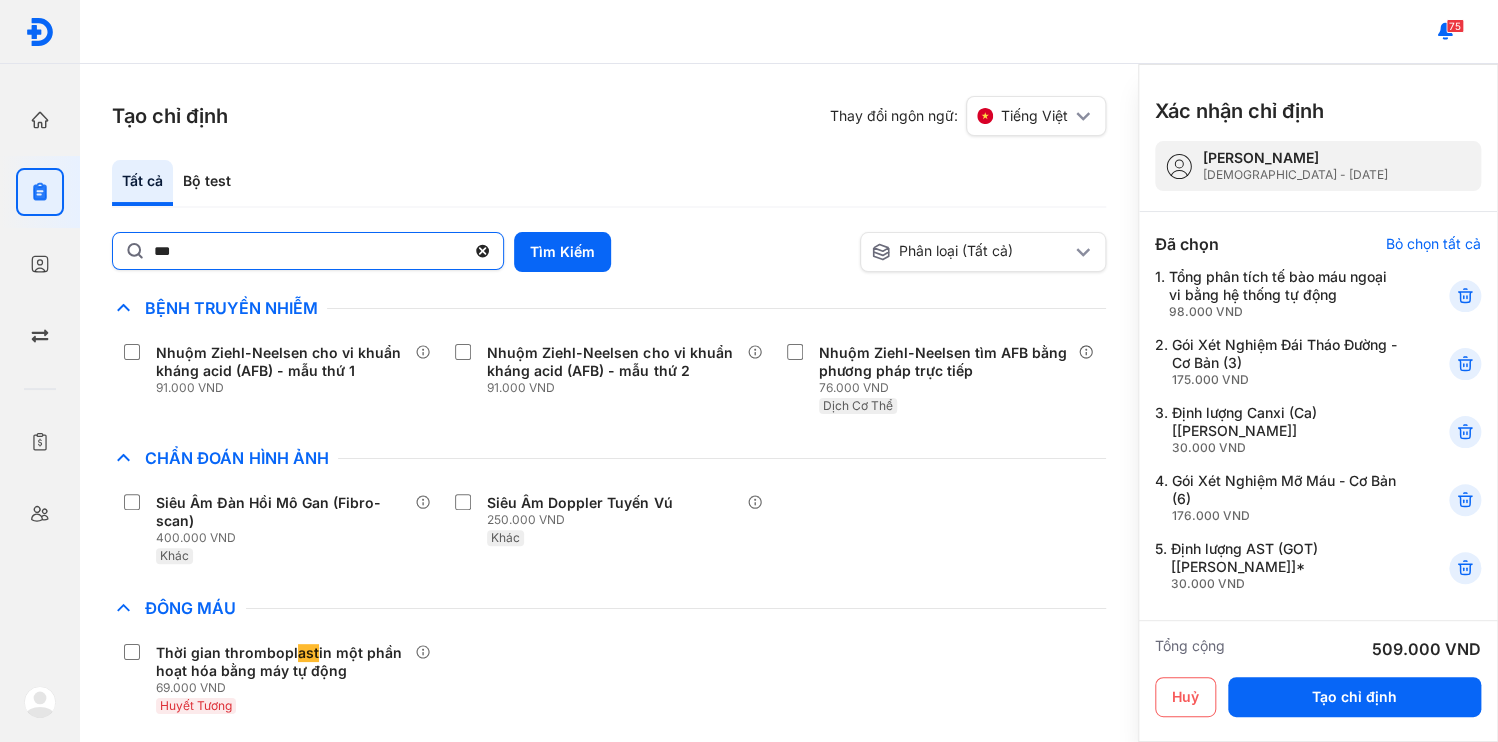 click on "***" 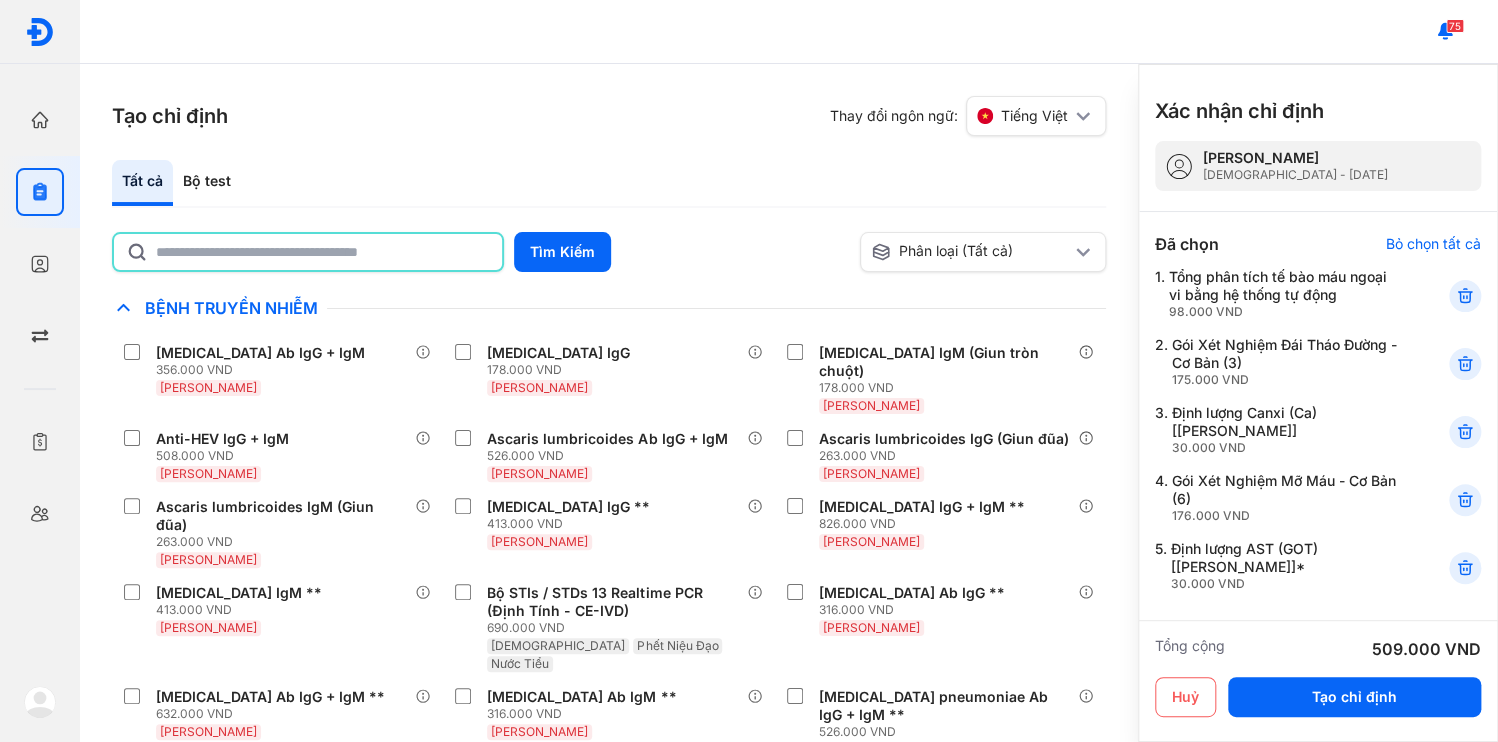 click 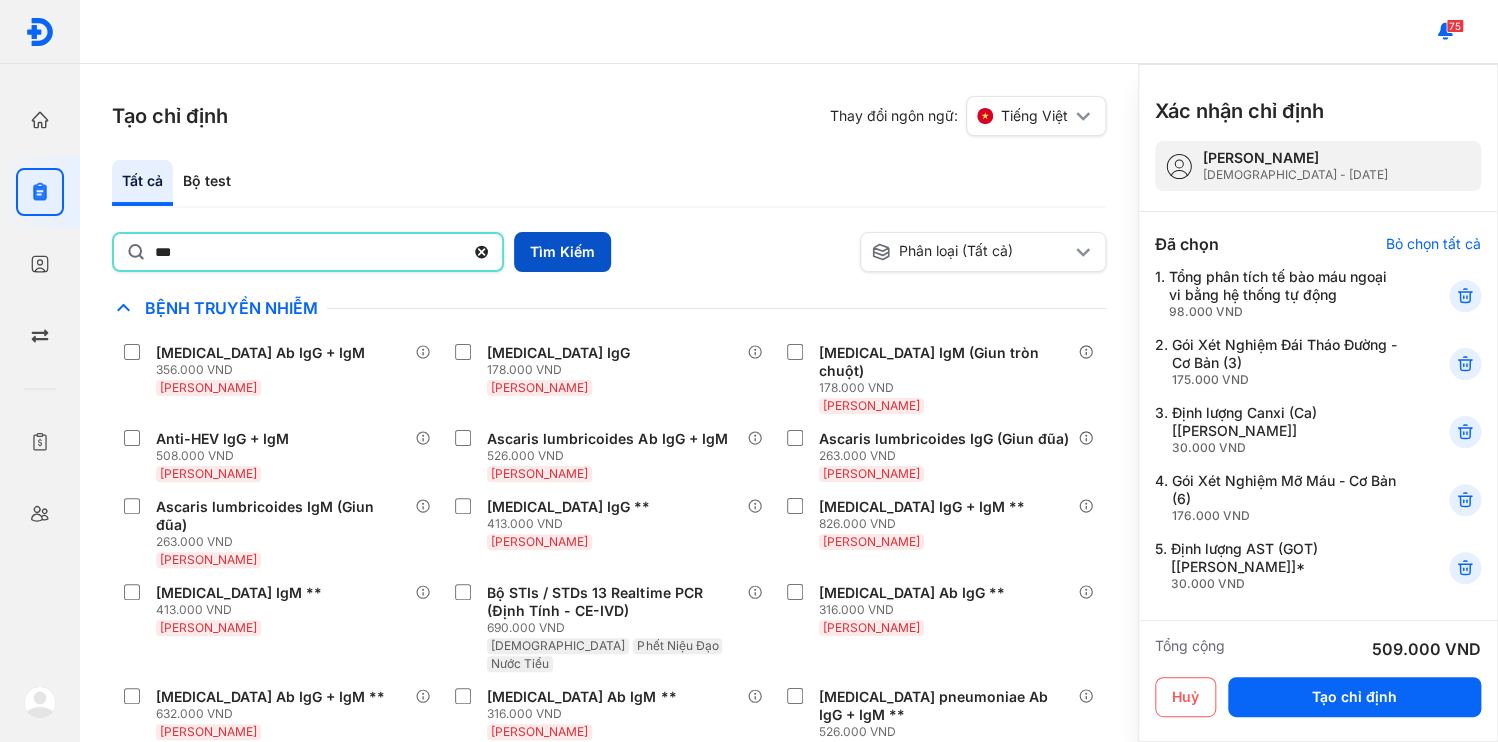 type on "***" 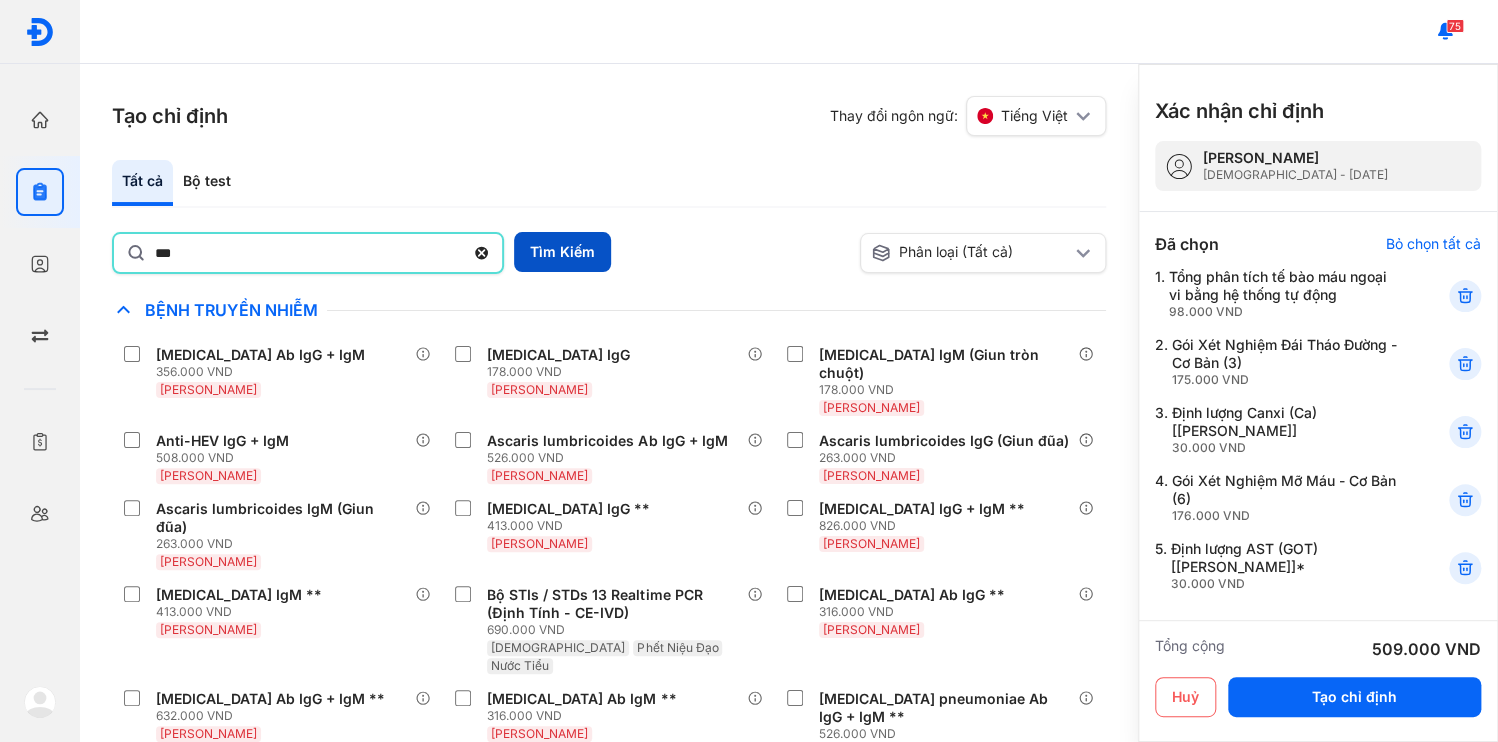 click on "Tìm Kiếm" at bounding box center (562, 252) 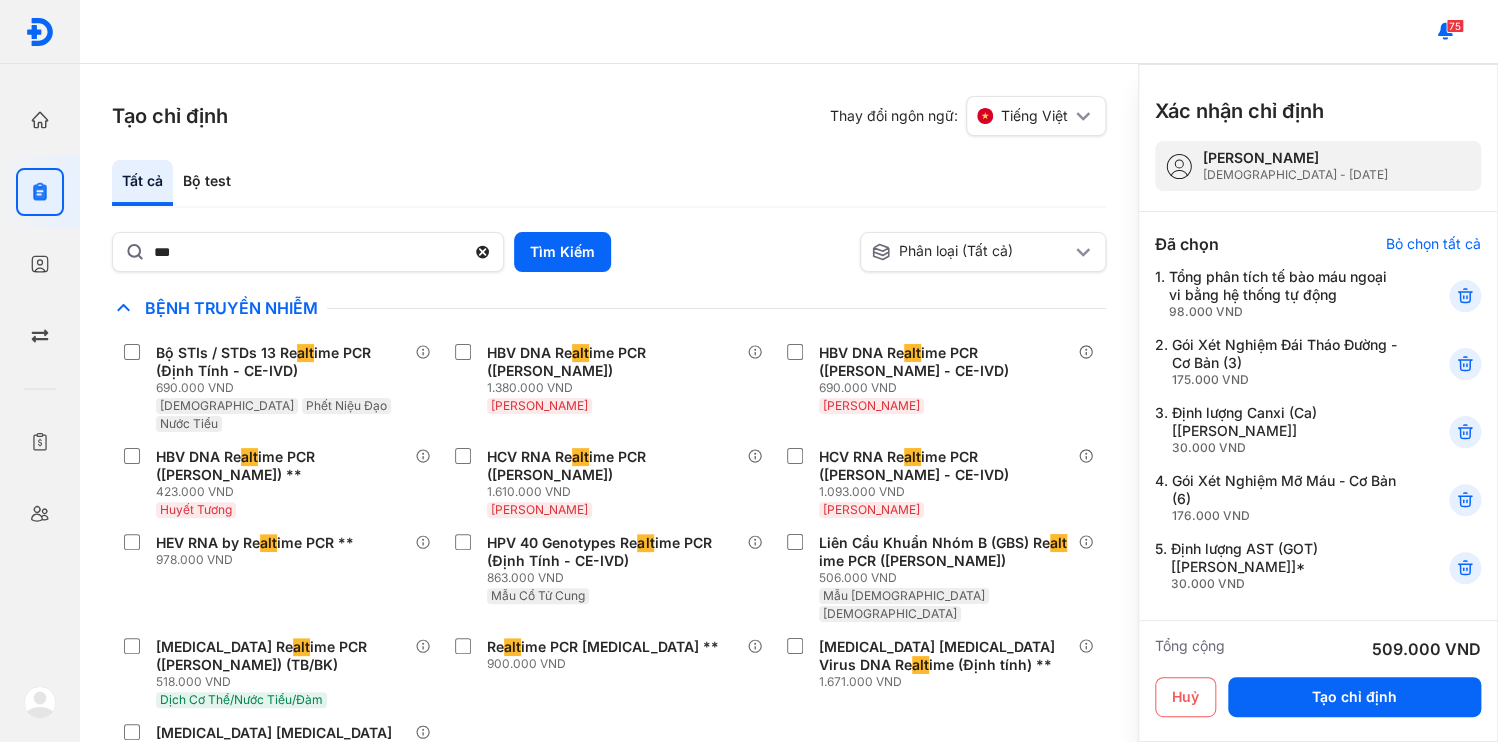 scroll, scrollTop: 400, scrollLeft: 0, axis: vertical 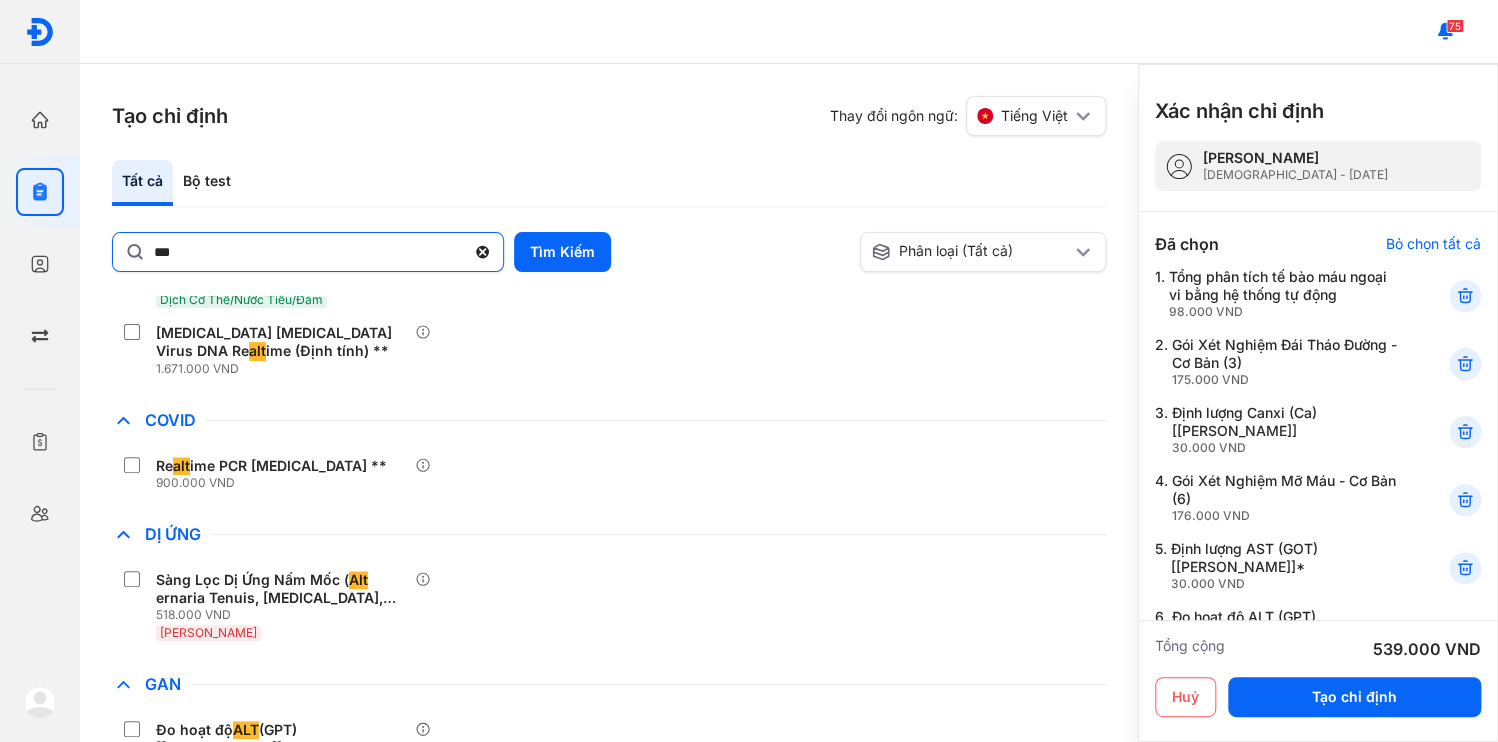 click 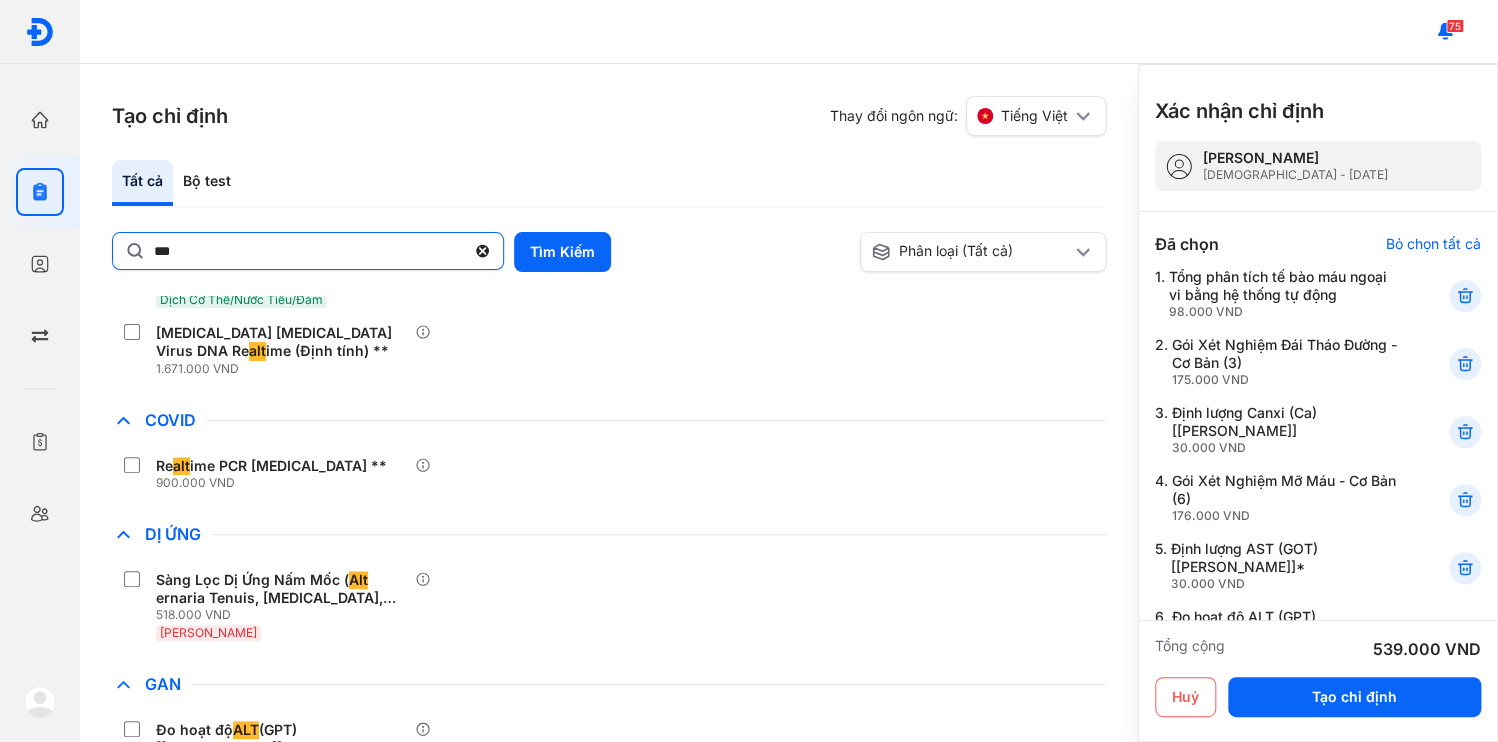 click on "***" 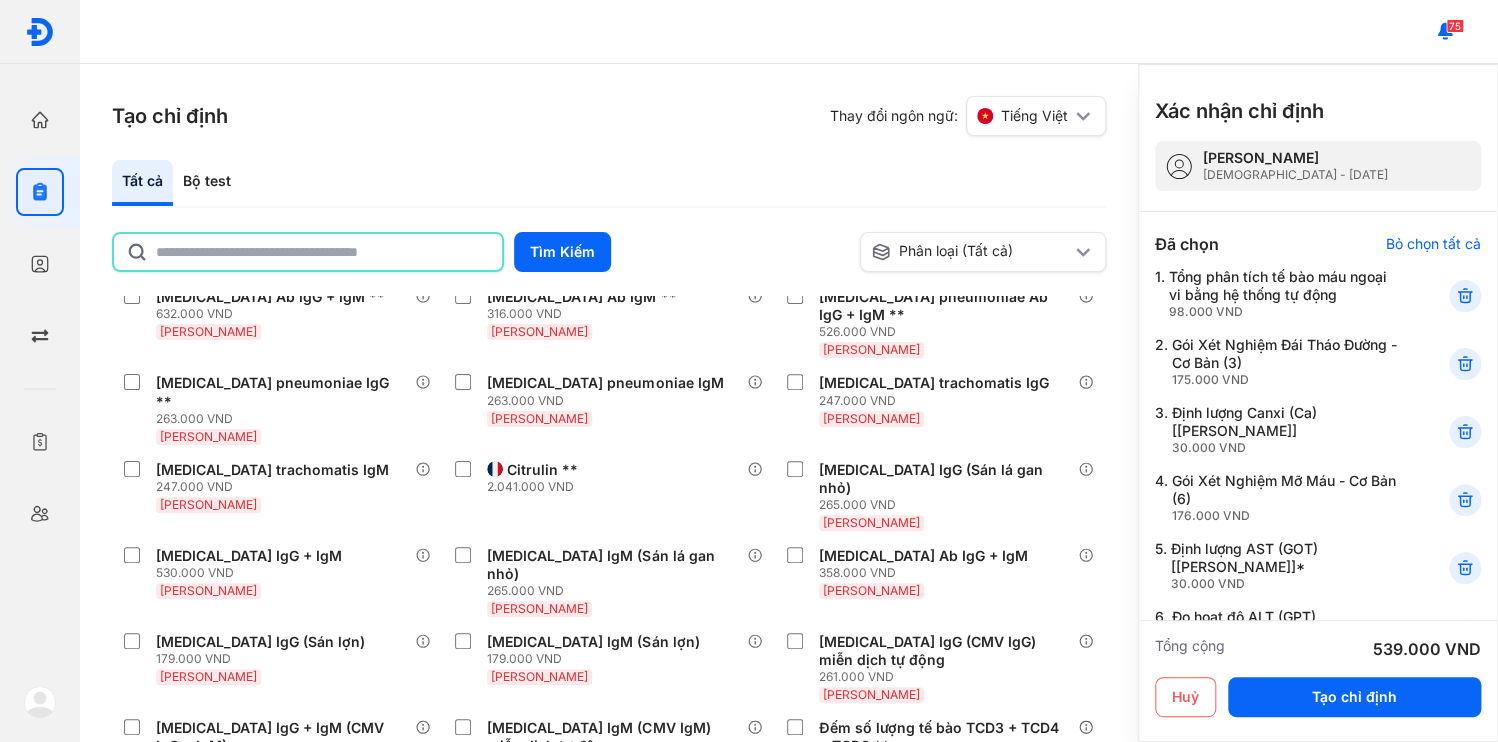 click 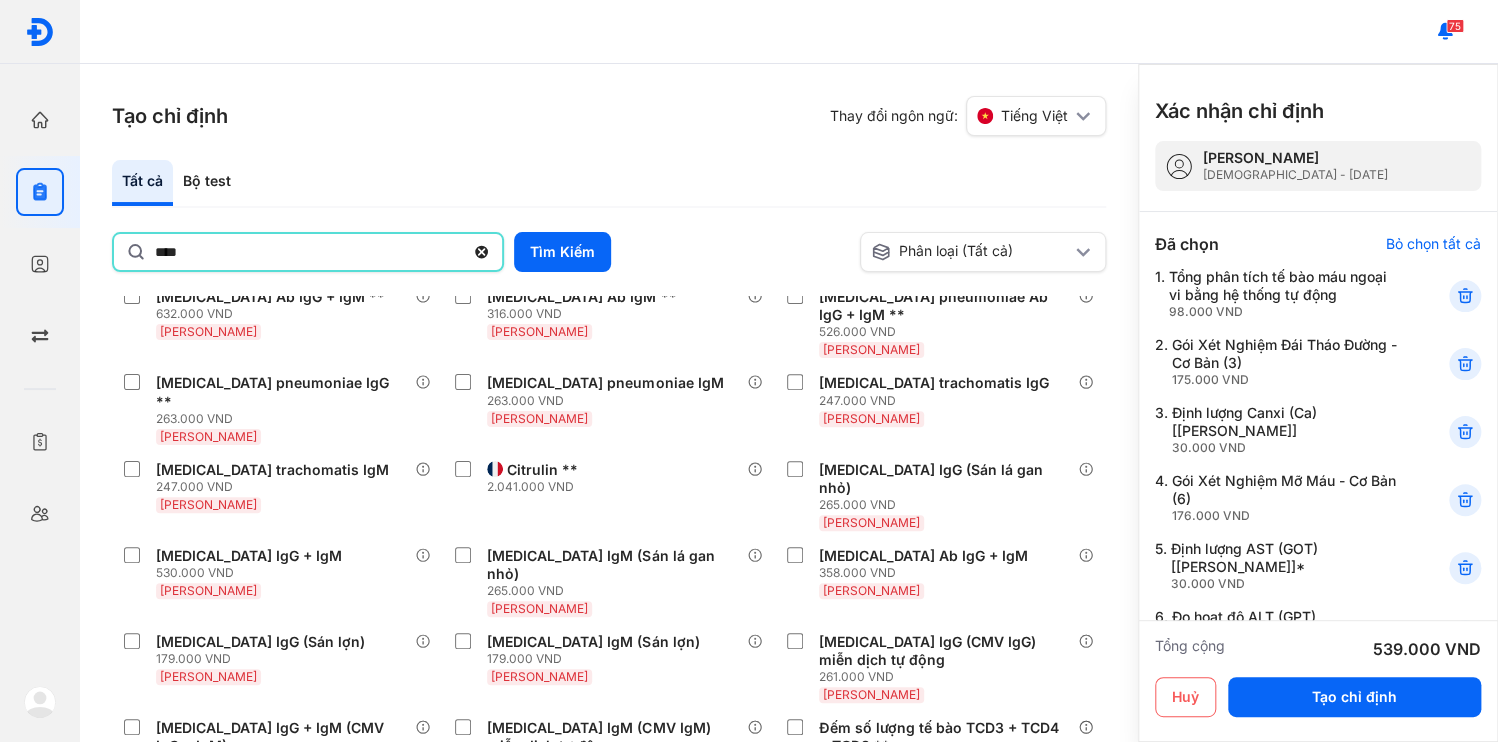 type on "****" 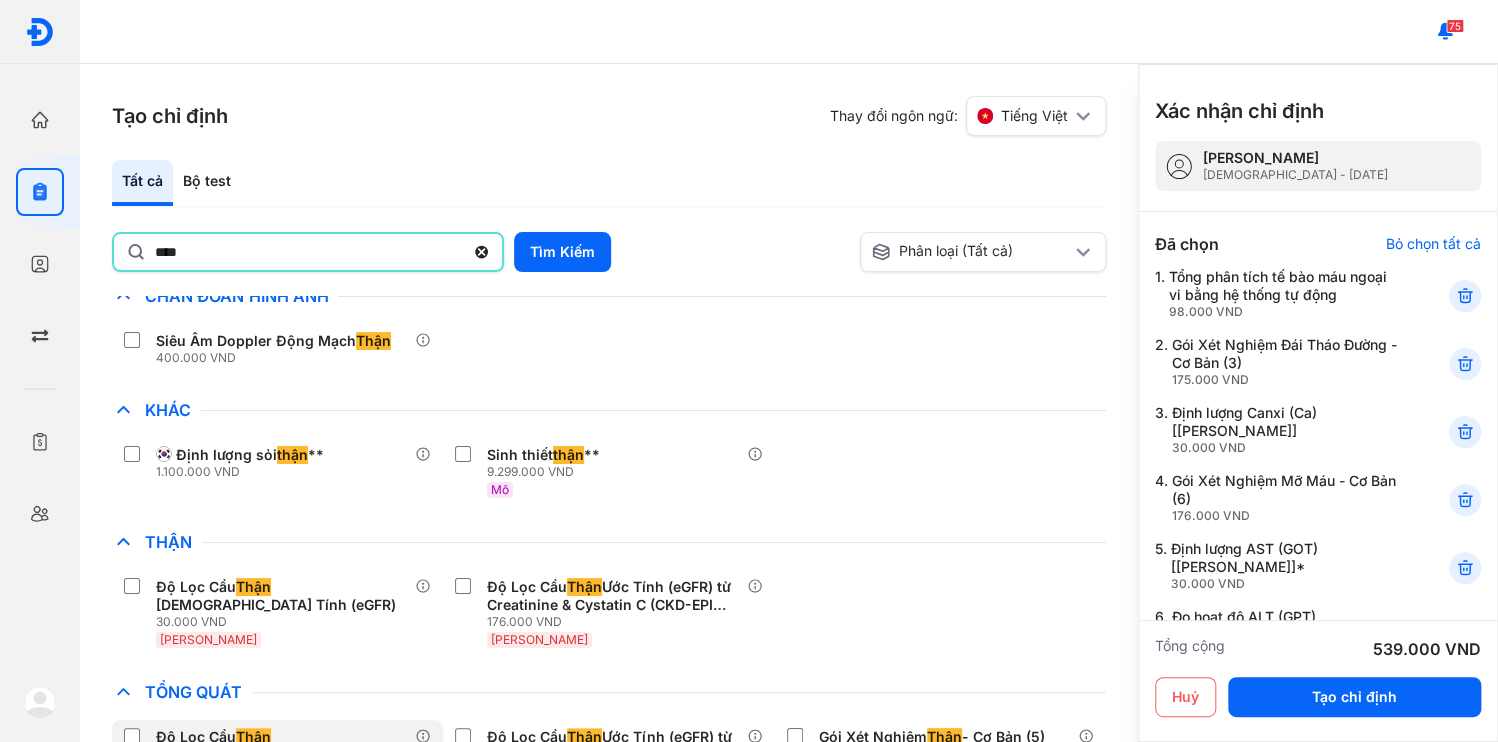 scroll, scrollTop: 7, scrollLeft: 0, axis: vertical 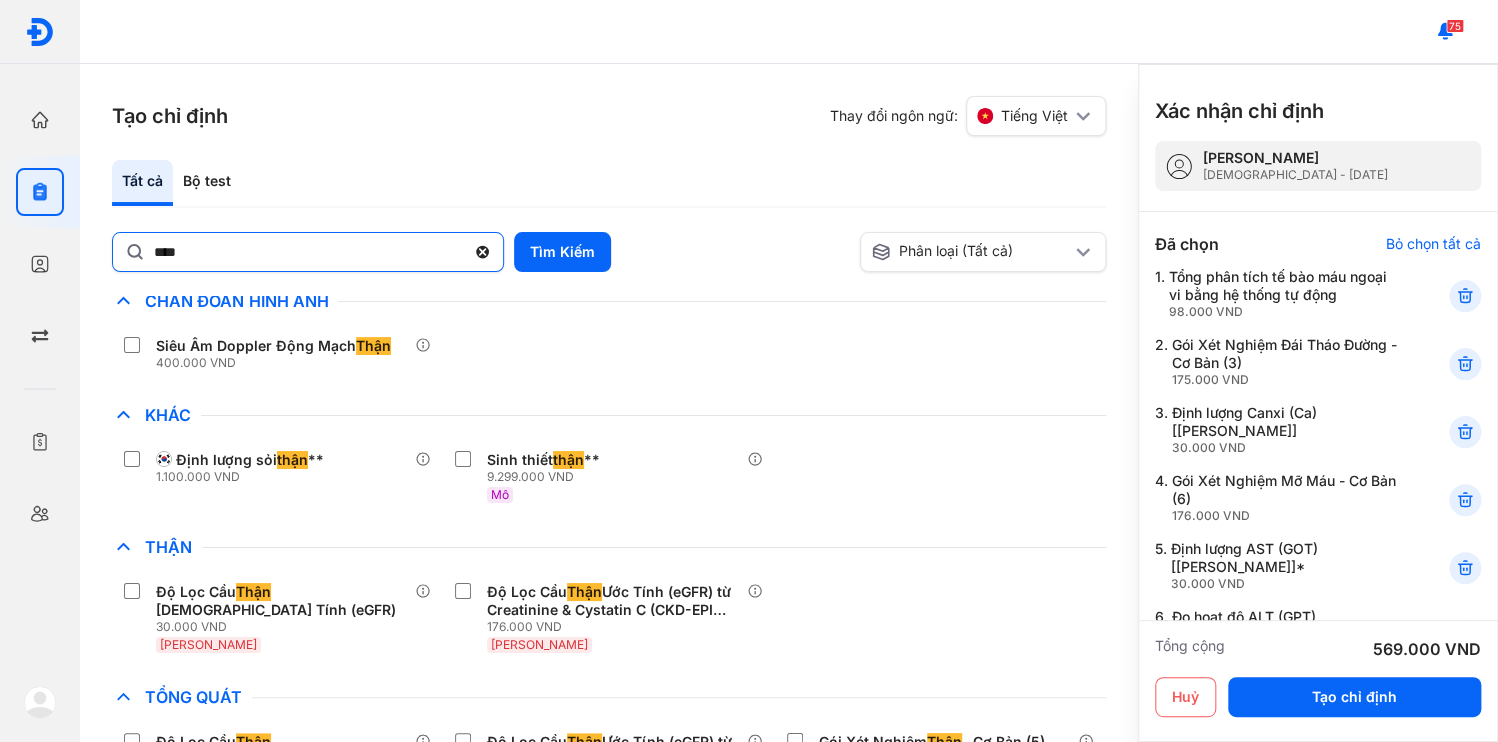 drag, startPoint x: 476, startPoint y: 224, endPoint x: 407, endPoint y: 233, distance: 69.58448 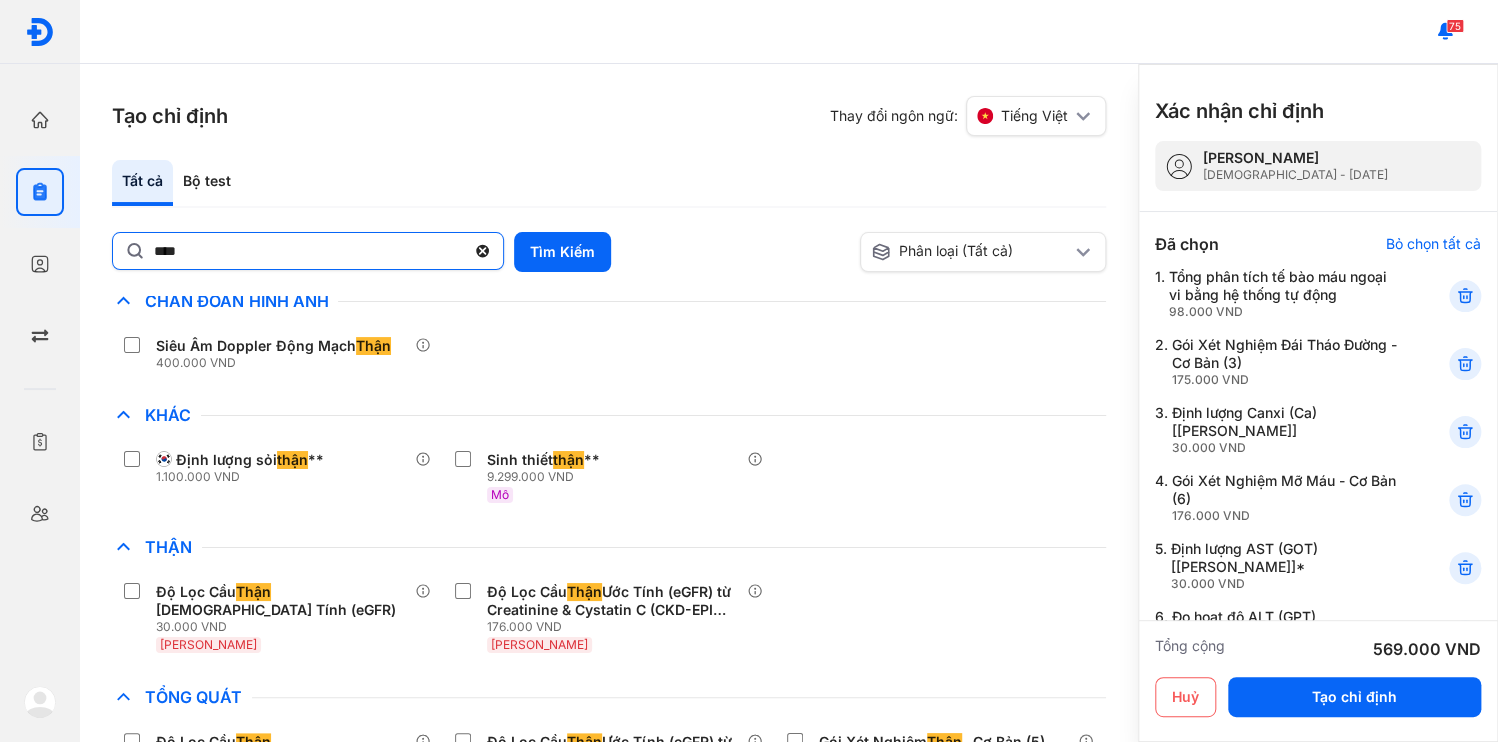 click on "****" 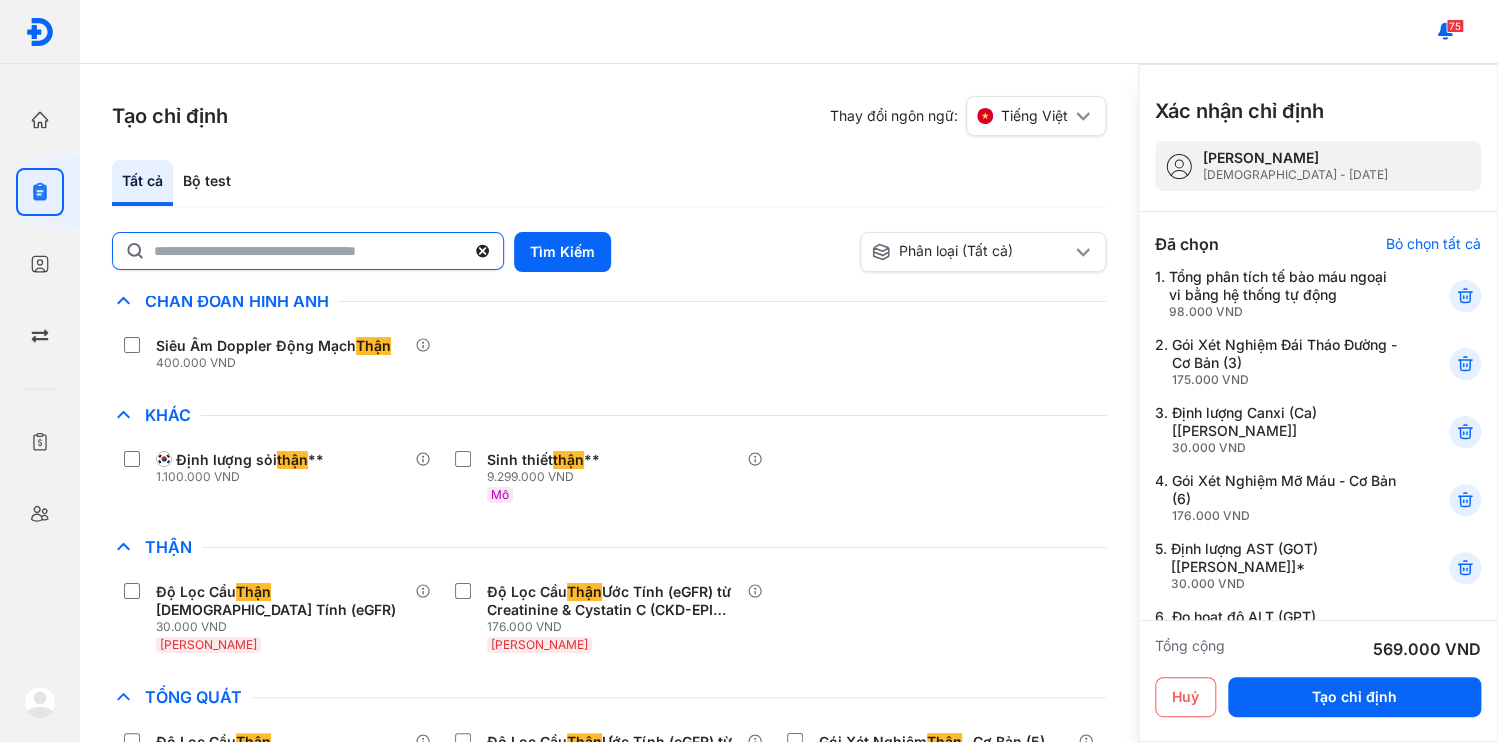 click 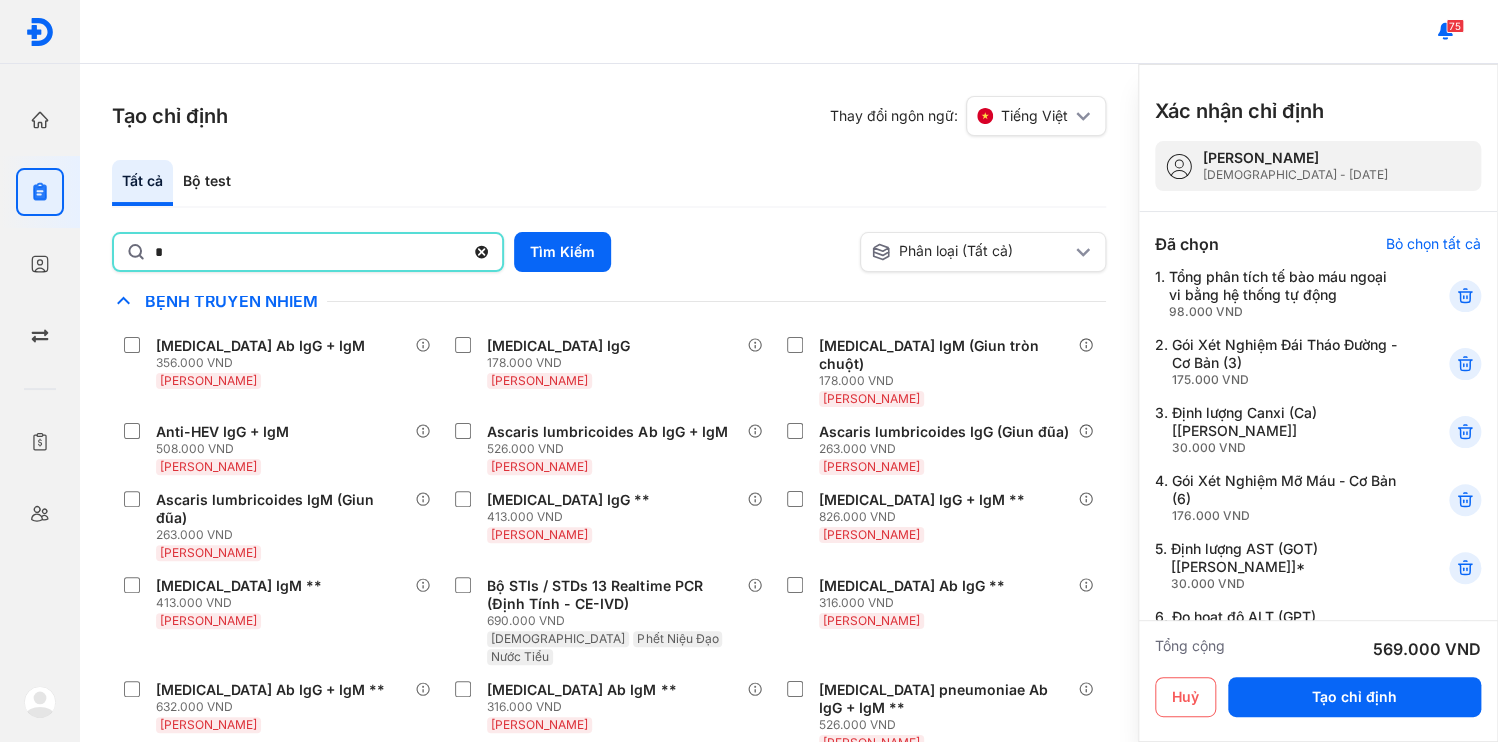 scroll, scrollTop: 2673, scrollLeft: 0, axis: vertical 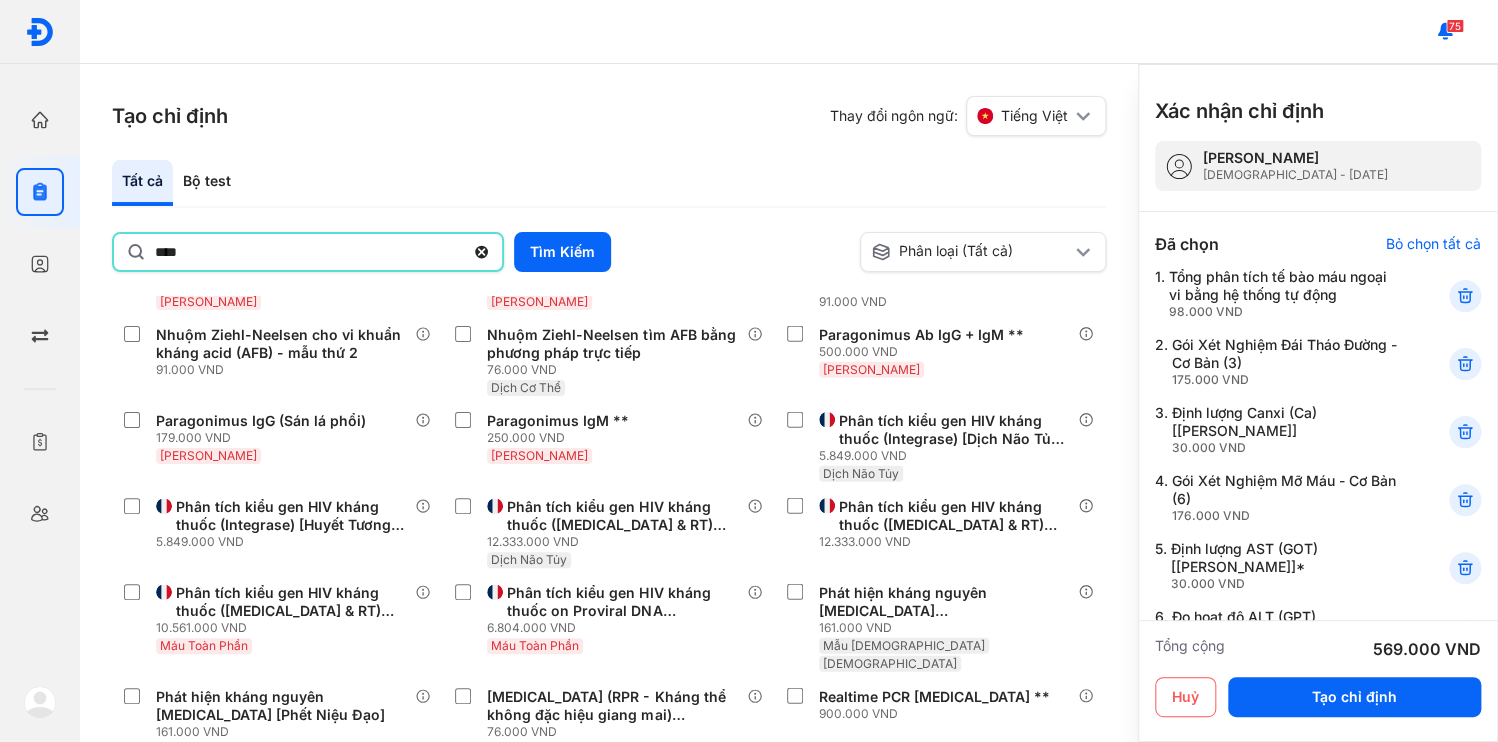 type on "****" 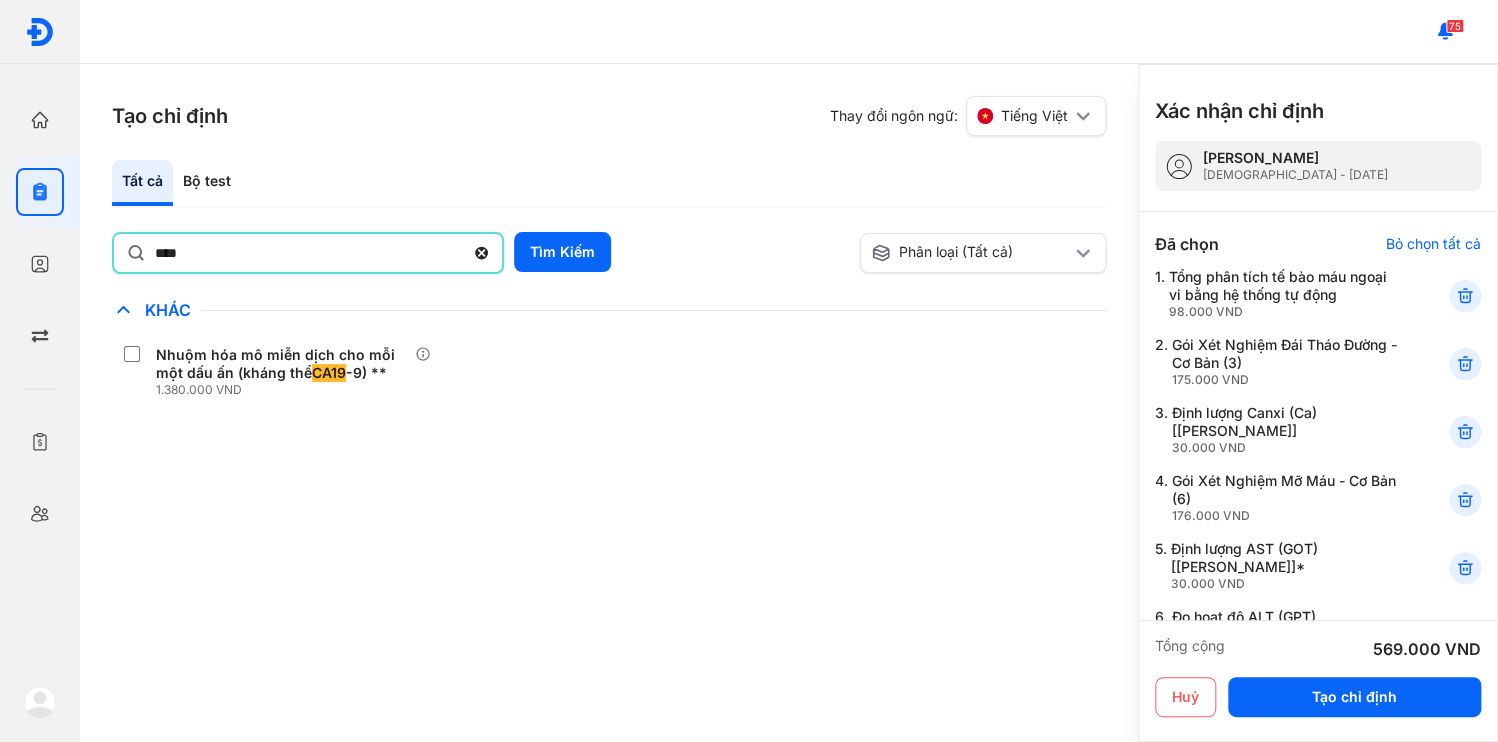 click 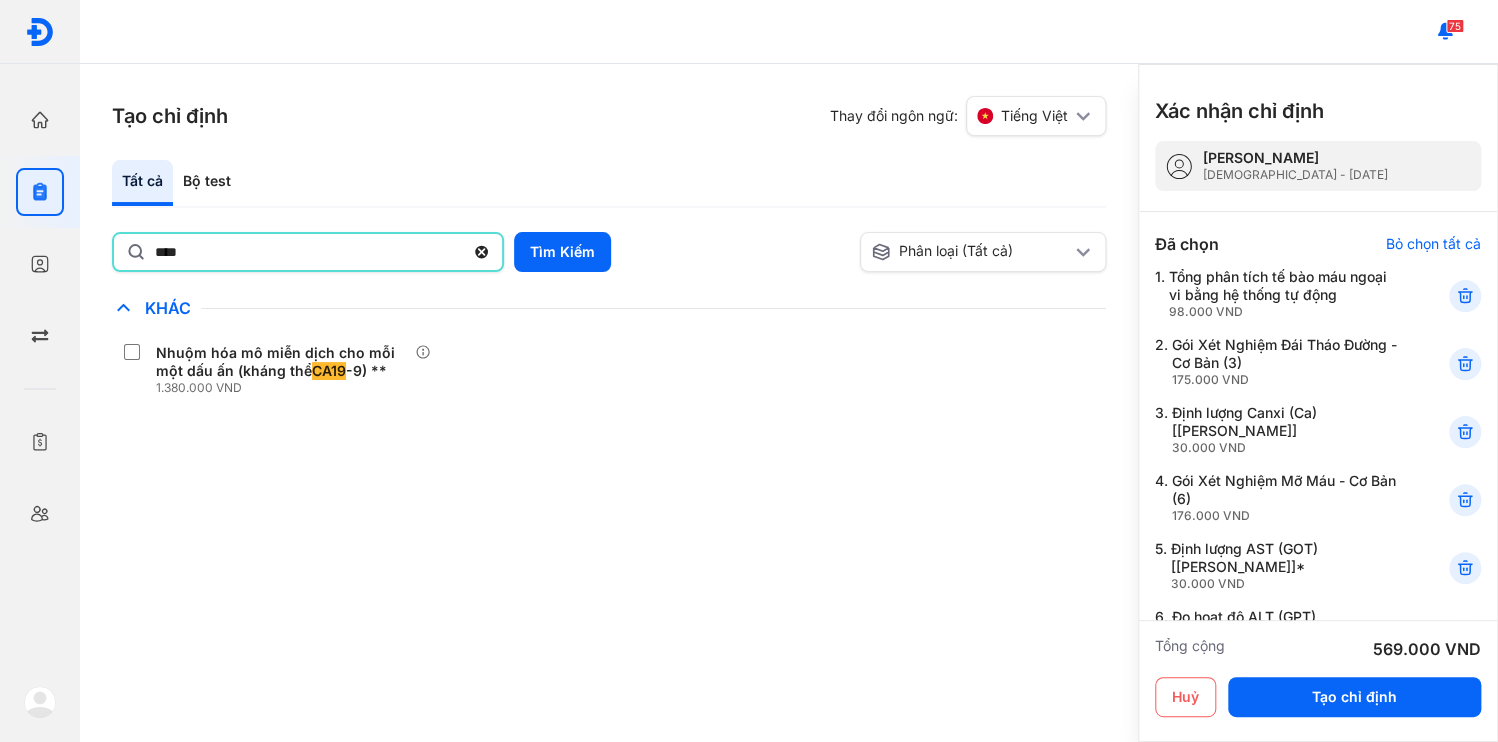 click on "****" 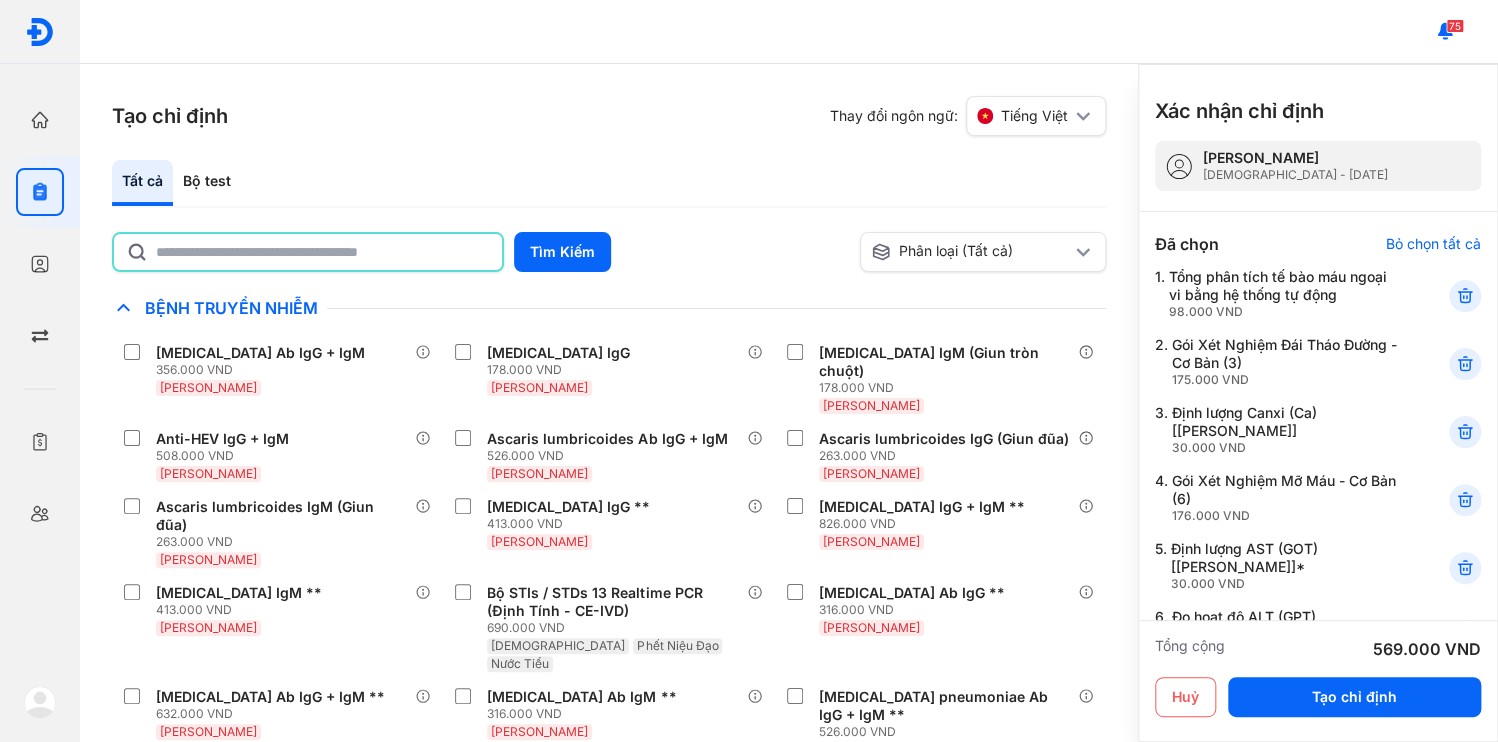 click 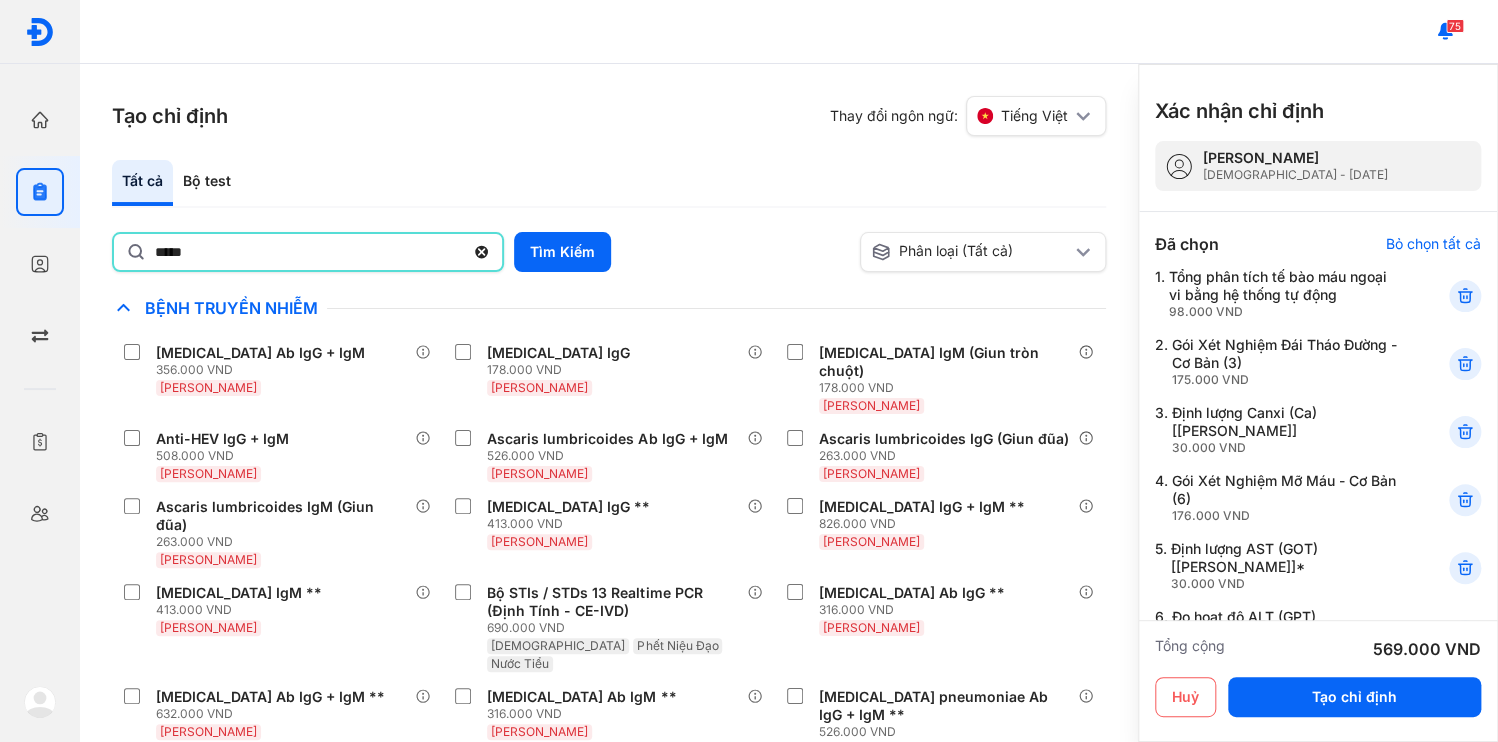 type on "*****" 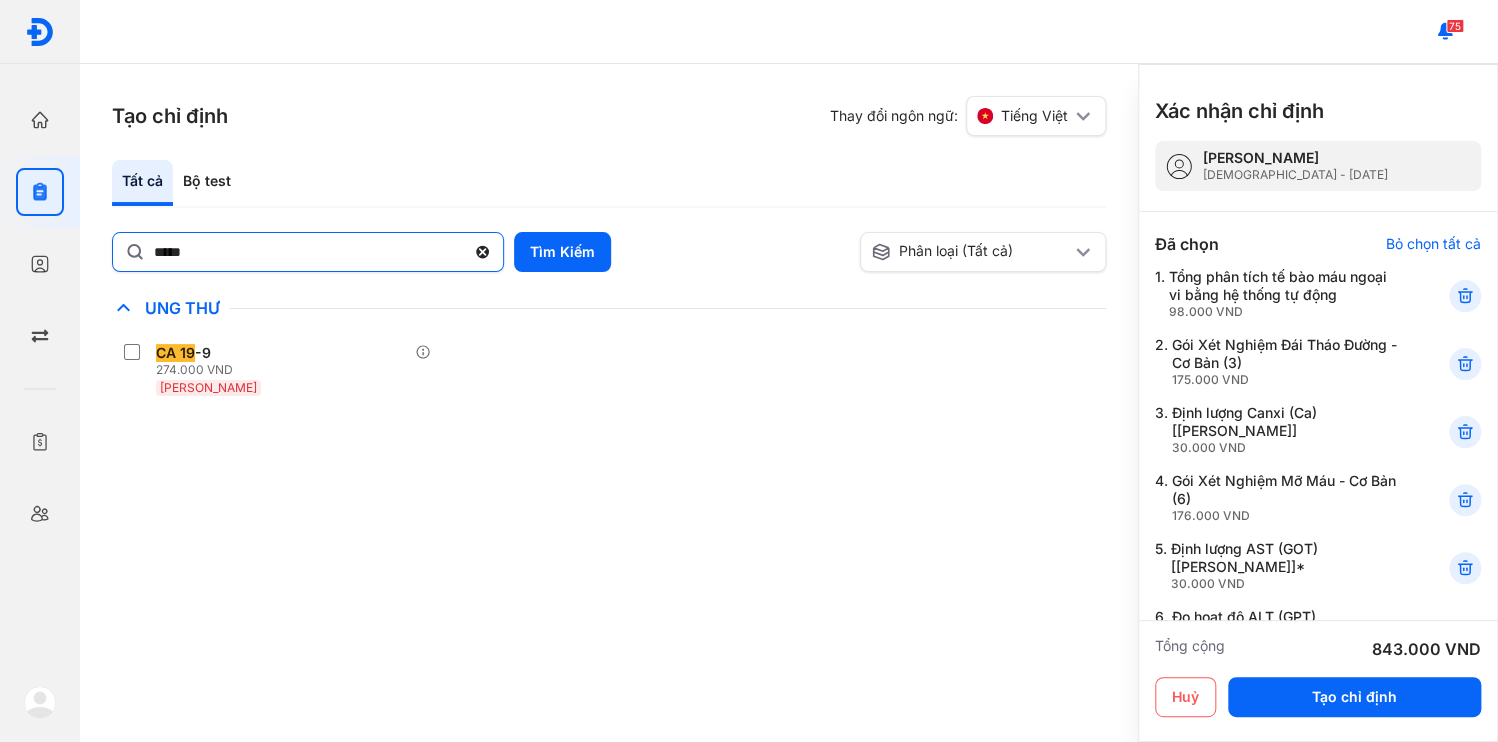 click 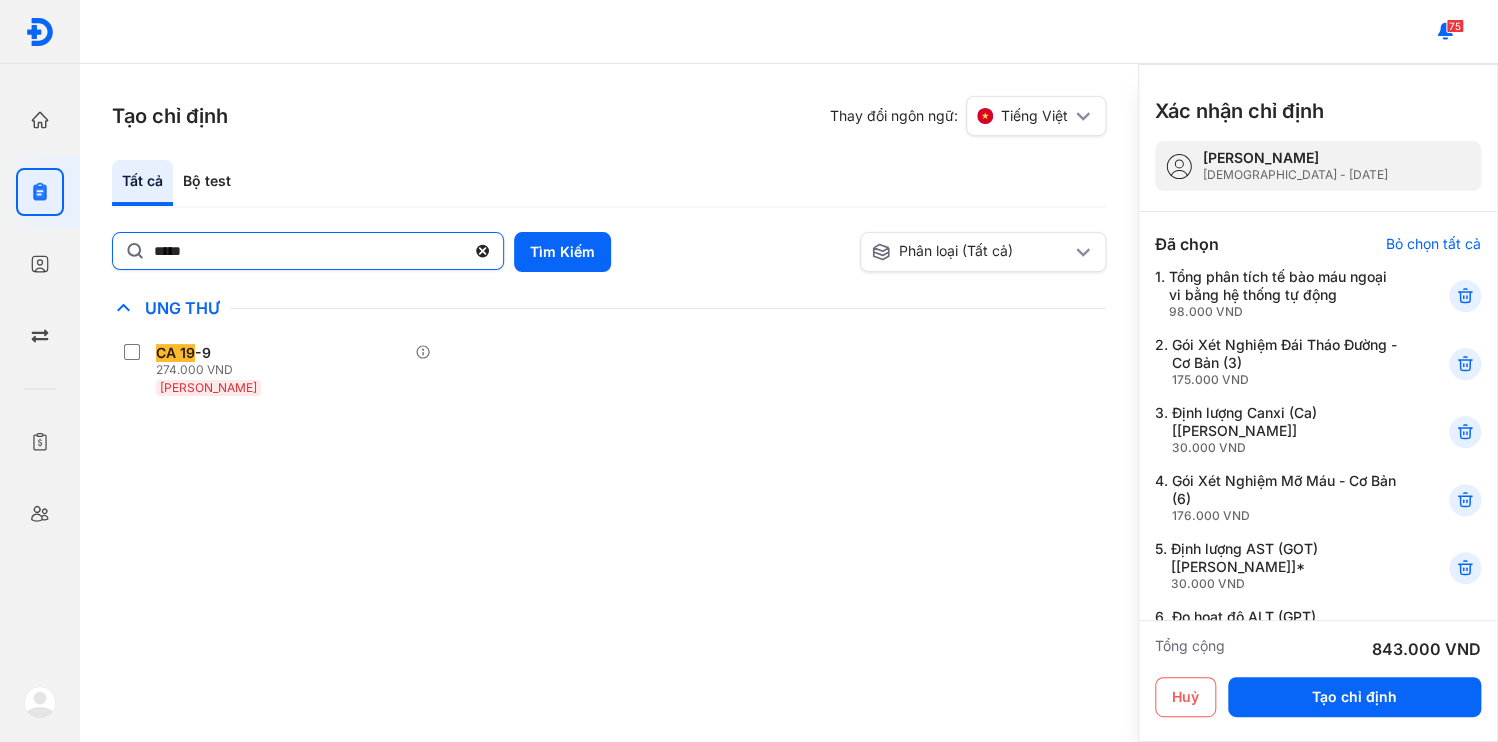 click on "*****" 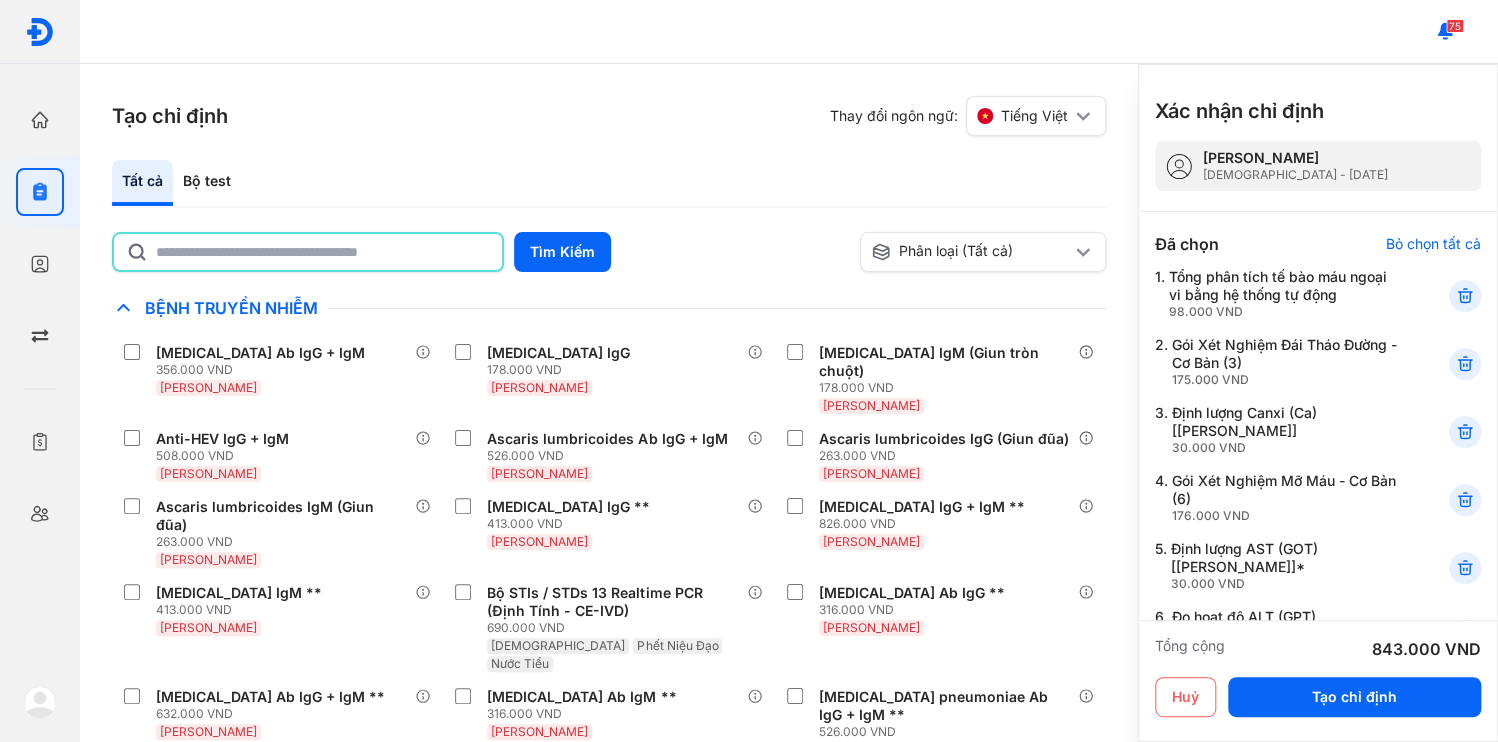 click 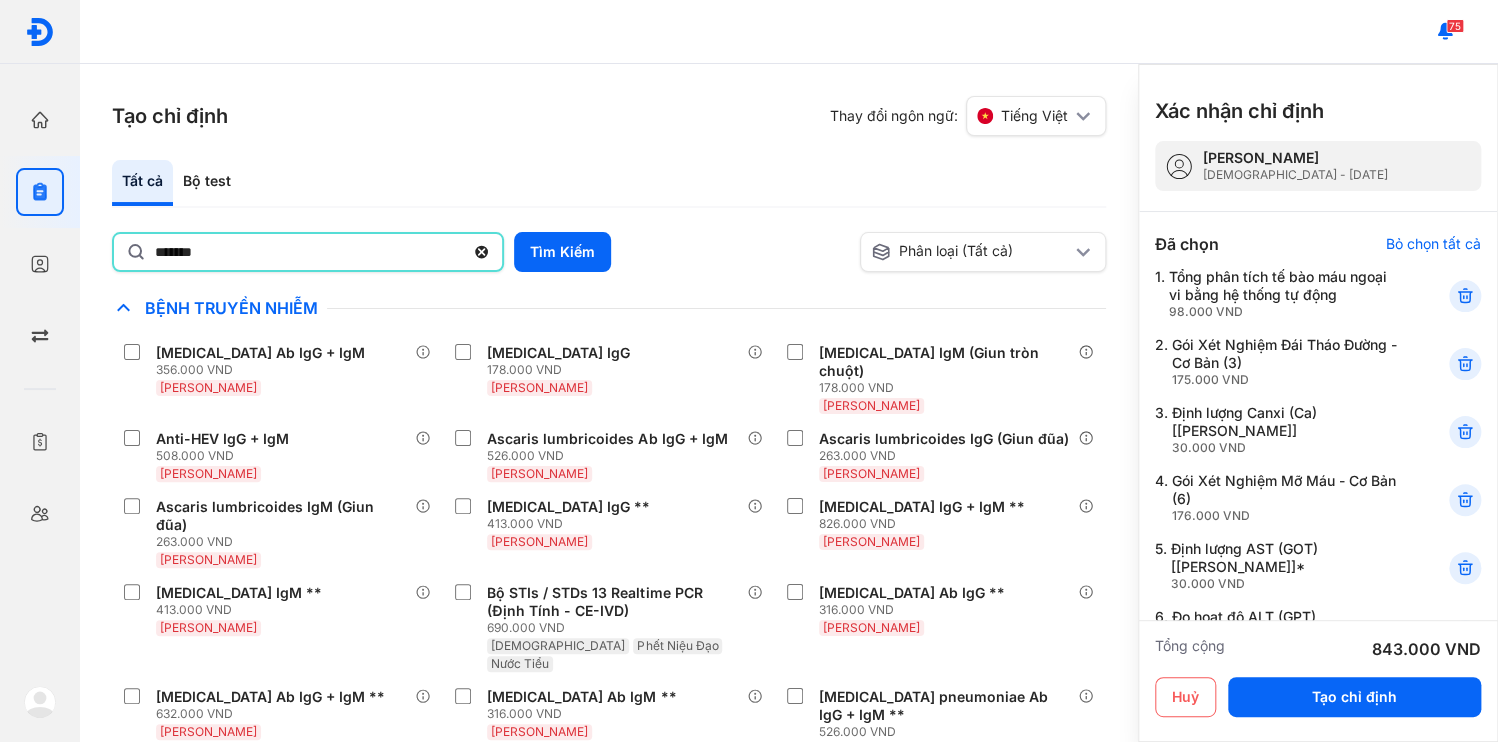 type on "*******" 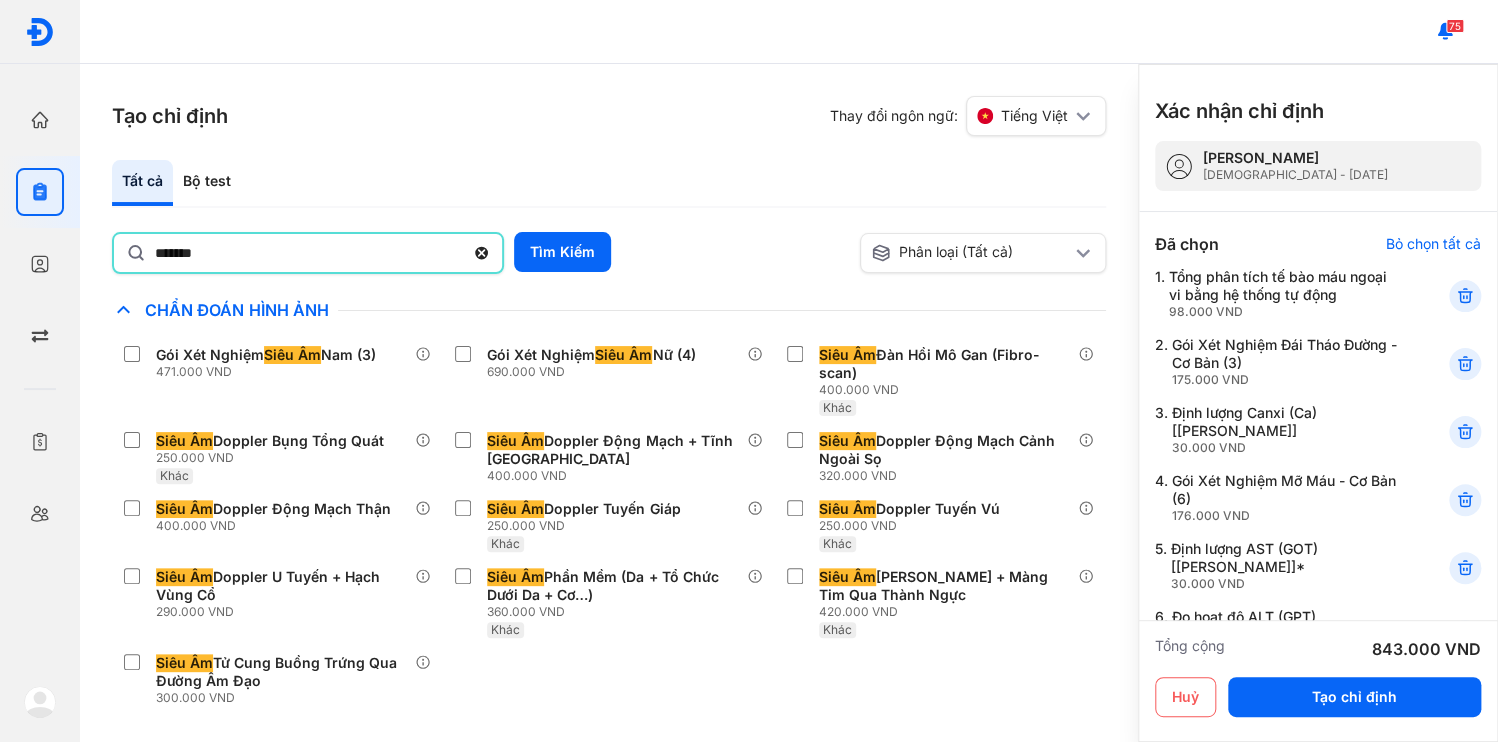 click on "Tạo chỉ định Thay đổi ngôn ngữ:  Tiếng Việt Tất cả Bộ test ******* Tìm Kiếm  Phân loại (Tất cả) Lưu làm chế độ xem mặc định Chỉ định nhiều nhất Bệnh Truyền Nhiễm Chẩn Đoán Hình Ảnh Gói Xét Nghiệm  Siêu Âm  Nam (3) 471.000 VND Gói Xét Nghiệm  Siêu Âm  Nữ (4) 690.000 VND Siêu Âm  Đàn Hồi Mô Gan (Fibro-scan) 400.000 VND Khác Siêu Âm  Doppler Bụng Tổng Quát 250.000 VND Khác Siêu Âm  Doppler Động Mạch + [GEOGRAPHIC_DATA] 400.000 VND Siêu Âm  Doppler Động Mạch Cảnh Ngoài Sọ 320.000 VND Siêu Âm  Doppler Động Mạch Thận 400.000 VND Siêu Âm  Doppler Tuyến Giáp 250.000 VND Khác Siêu Âm  Doppler Tuyến Vú 250.000 VND Khác Siêu Âm  Doppler U Tuyến + Hạch Vùng Cổ 290.000 VND Siêu Âm  Phần Mềm (Da + Tổ Chức Dưới Da + Cơ…) 360.000 VND Khác Siêu Âm  Tim + Màng Tim Qua Thành Ngực 420.000 VND Khác Siêu Âm 300.000 VND Chất Gây Nghiện [MEDICAL_DATA] Gan Khác" at bounding box center [609, 403] 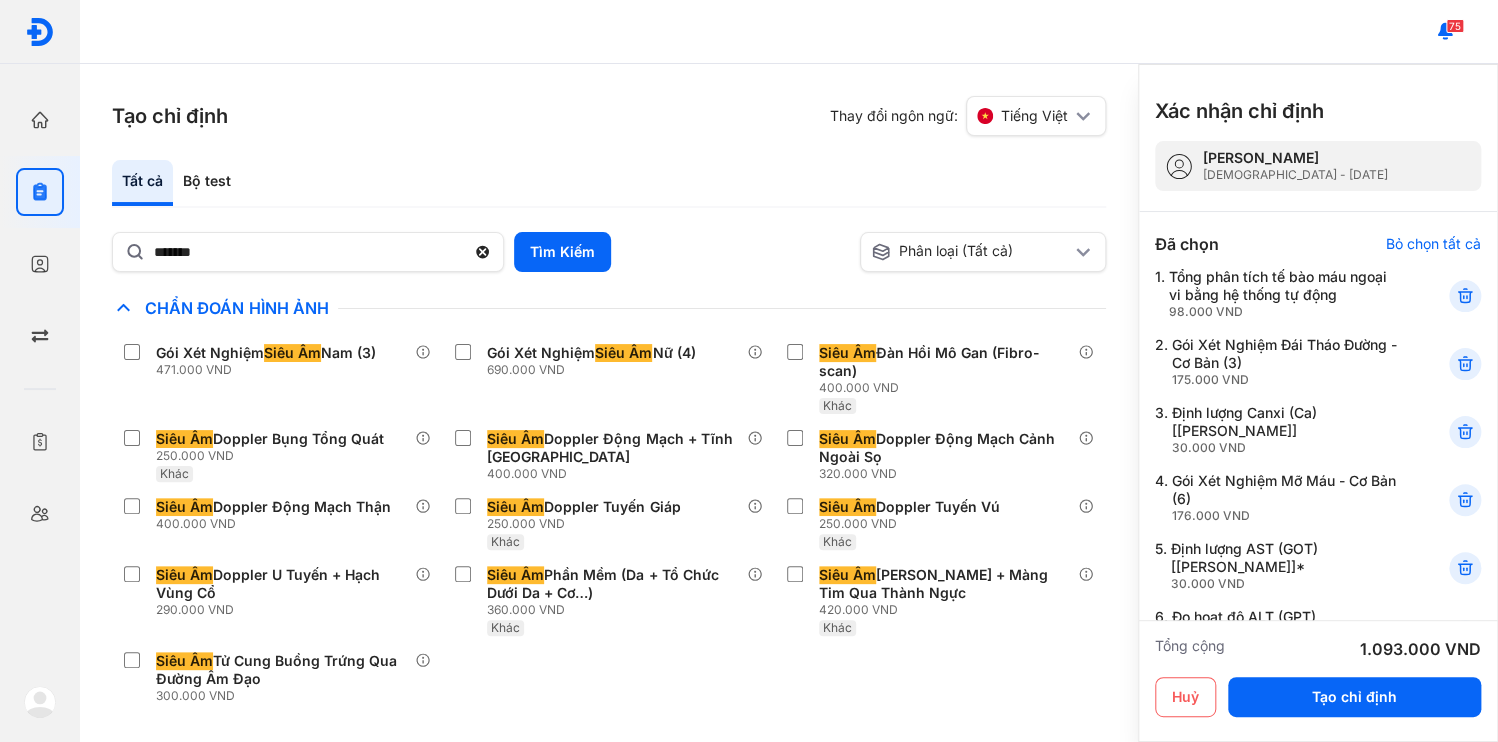 scroll, scrollTop: 240, scrollLeft: 0, axis: vertical 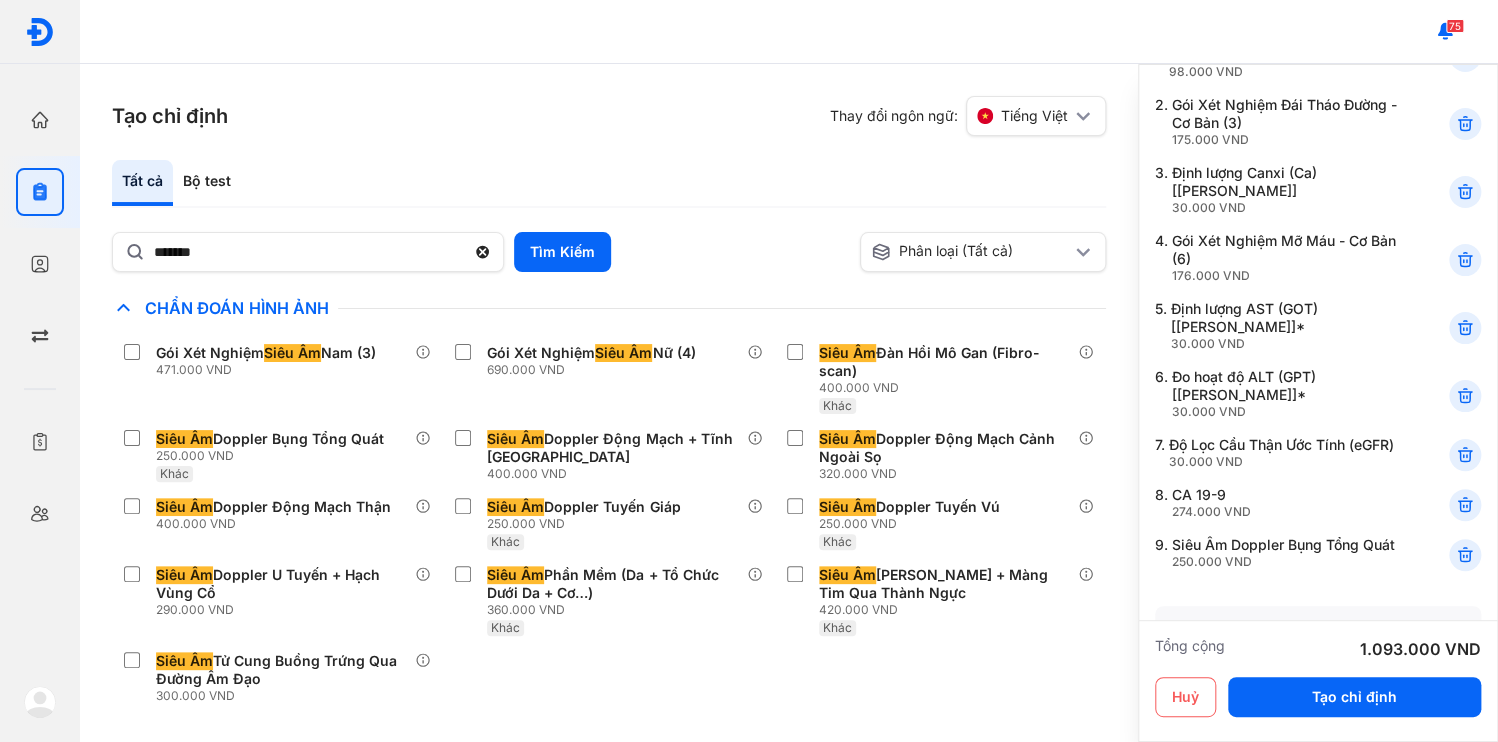 click at bounding box center (1316, 786) 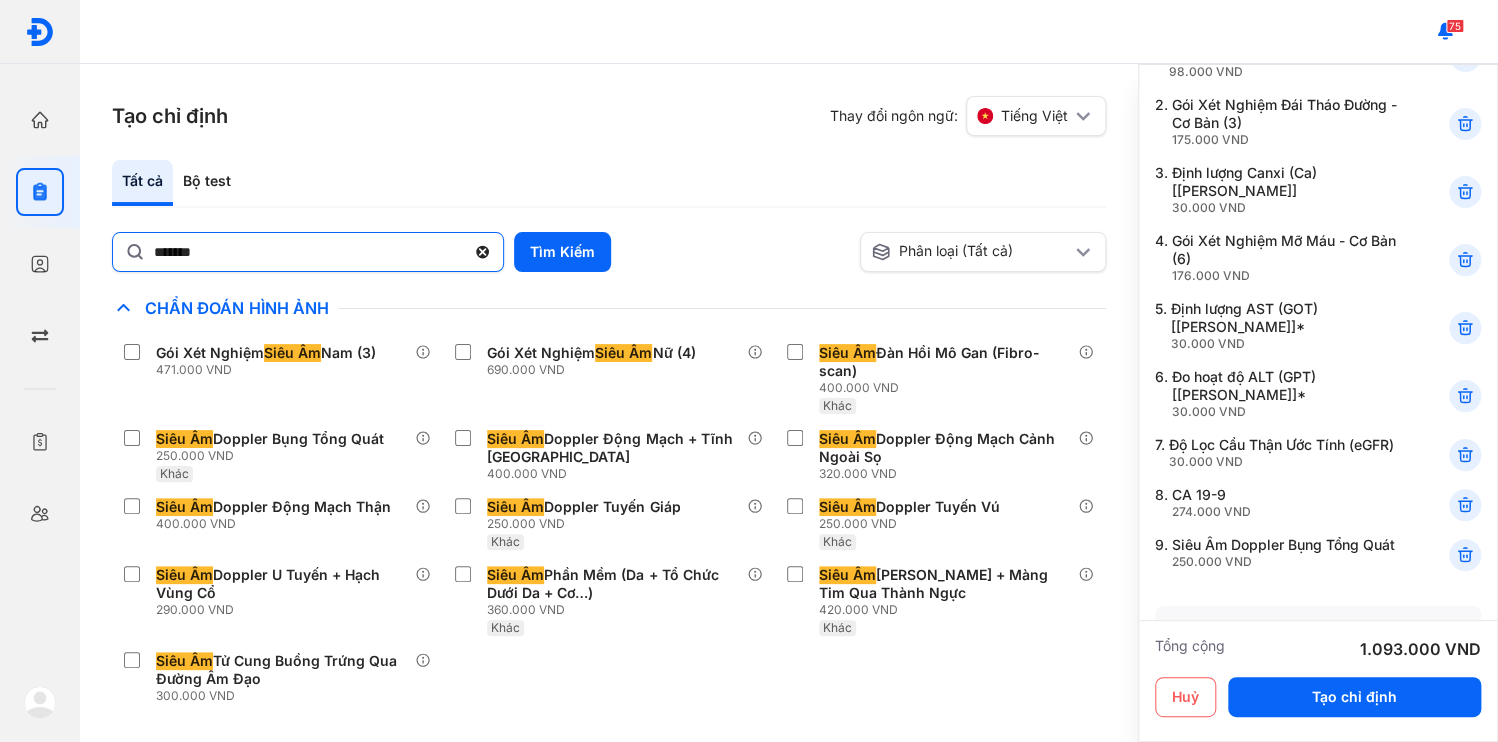 type on "**********" 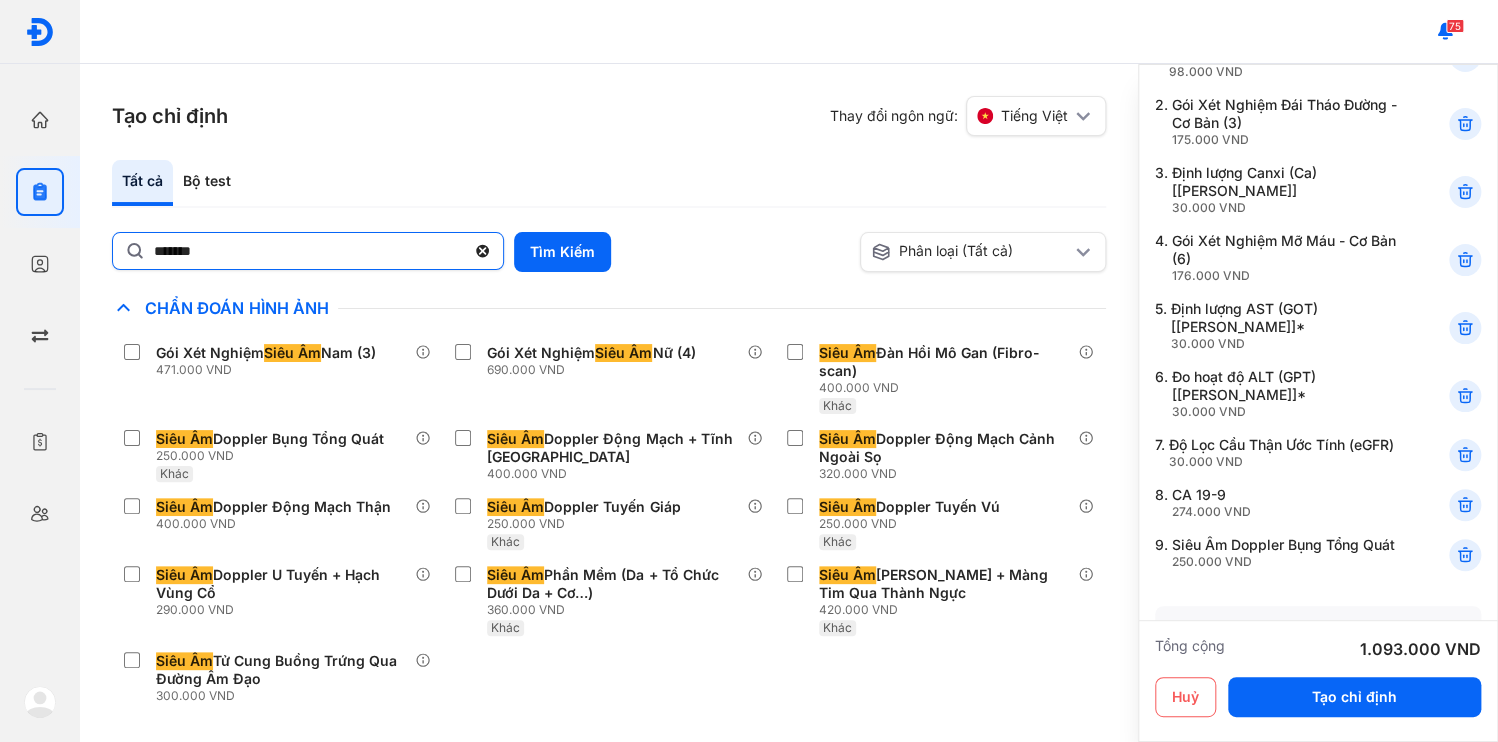 click on "*******" 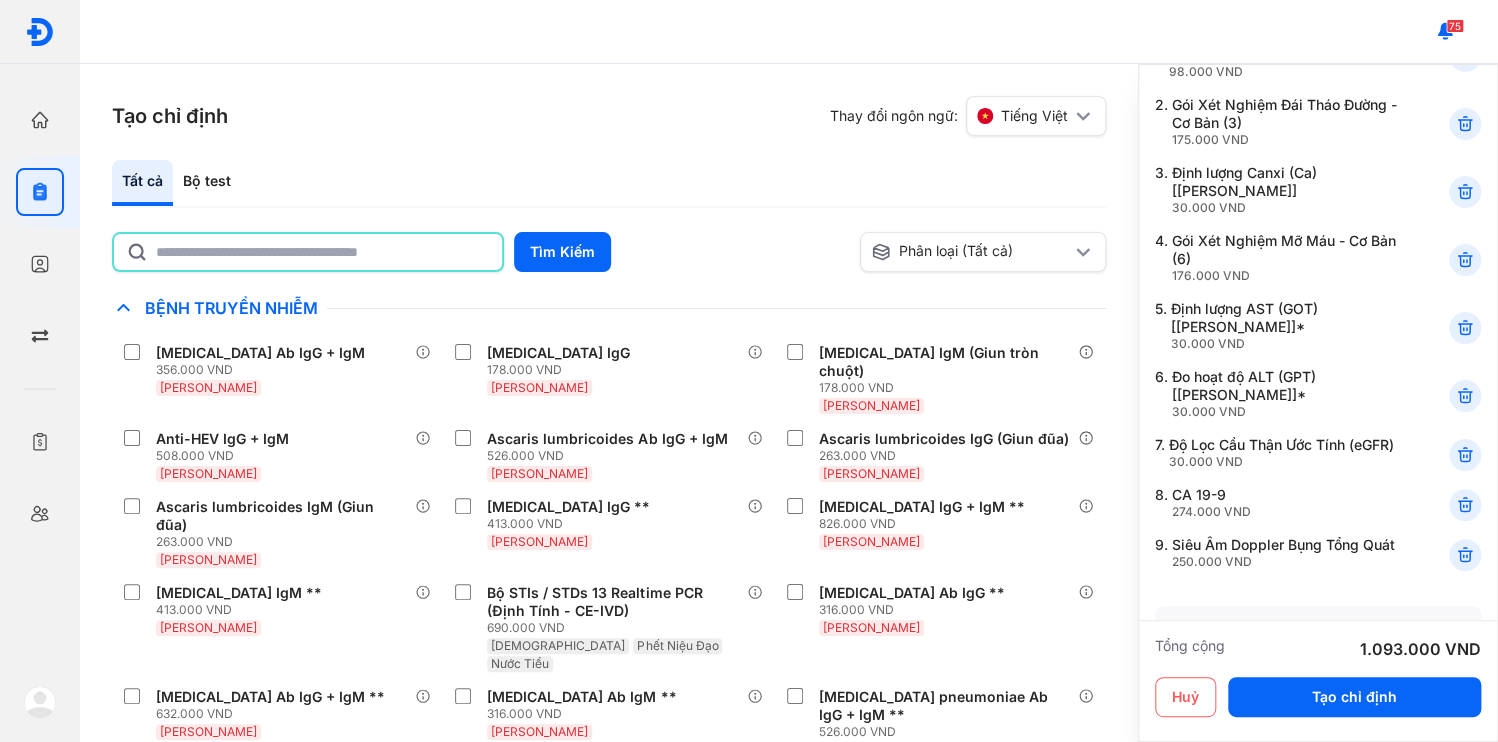 click 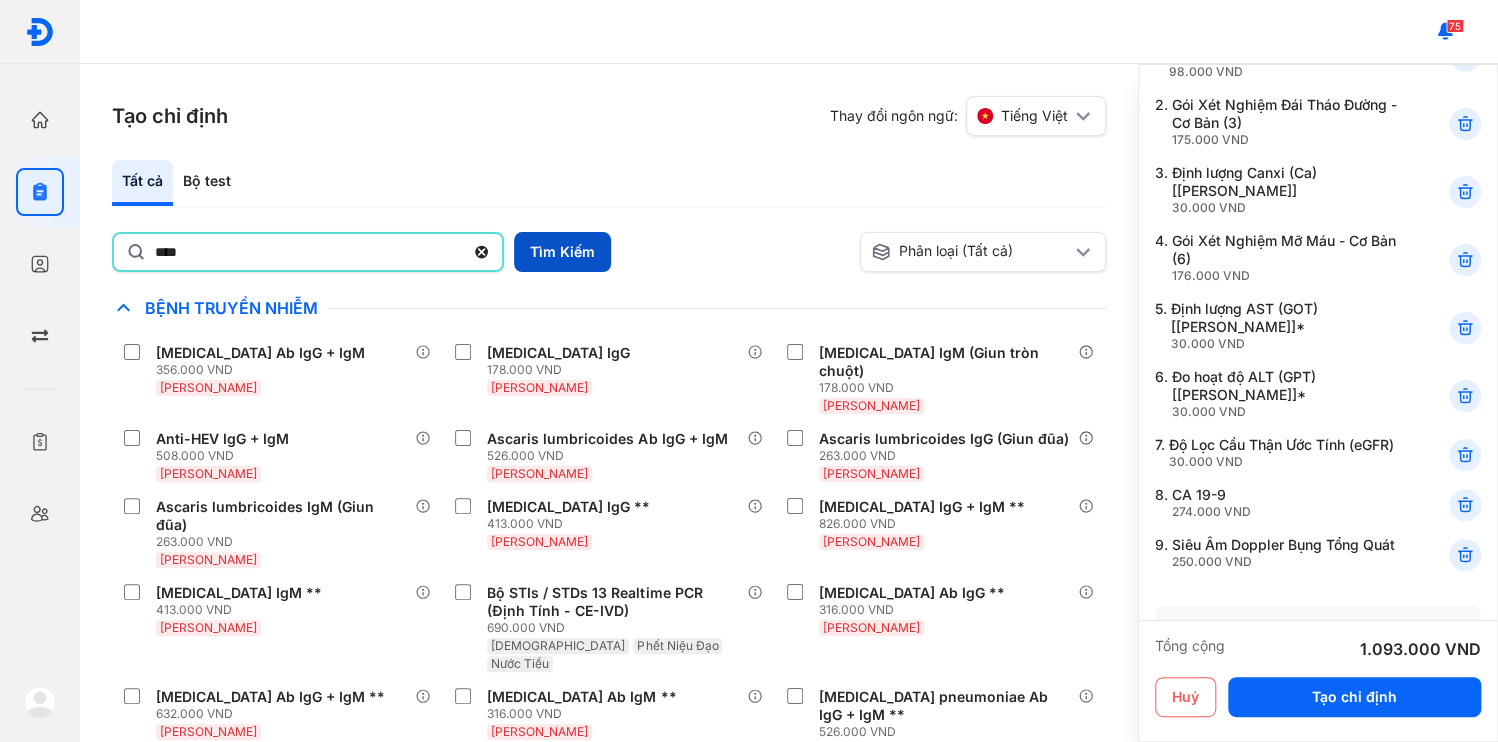 type on "****" 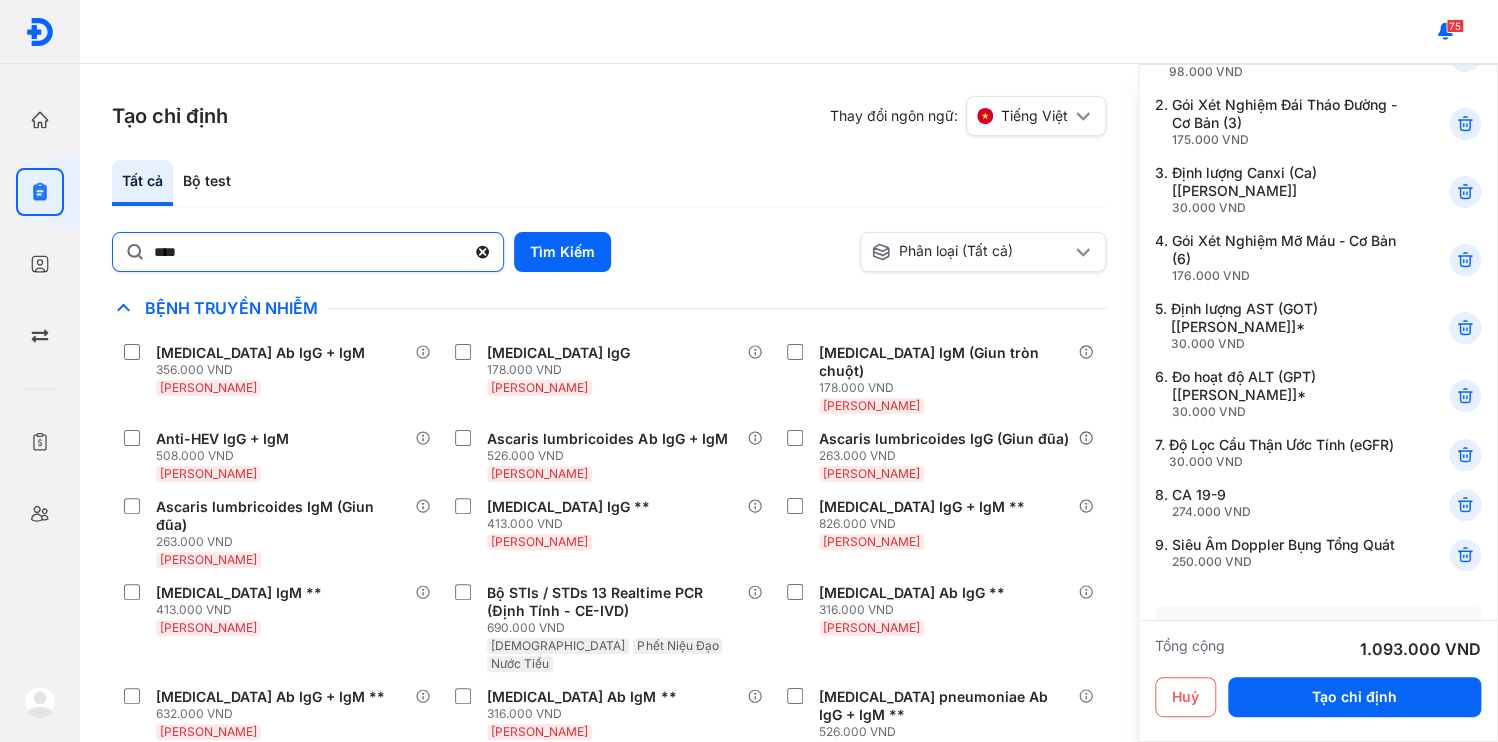 drag, startPoint x: 547, startPoint y: 218, endPoint x: 495, endPoint y: 228, distance: 52.95281 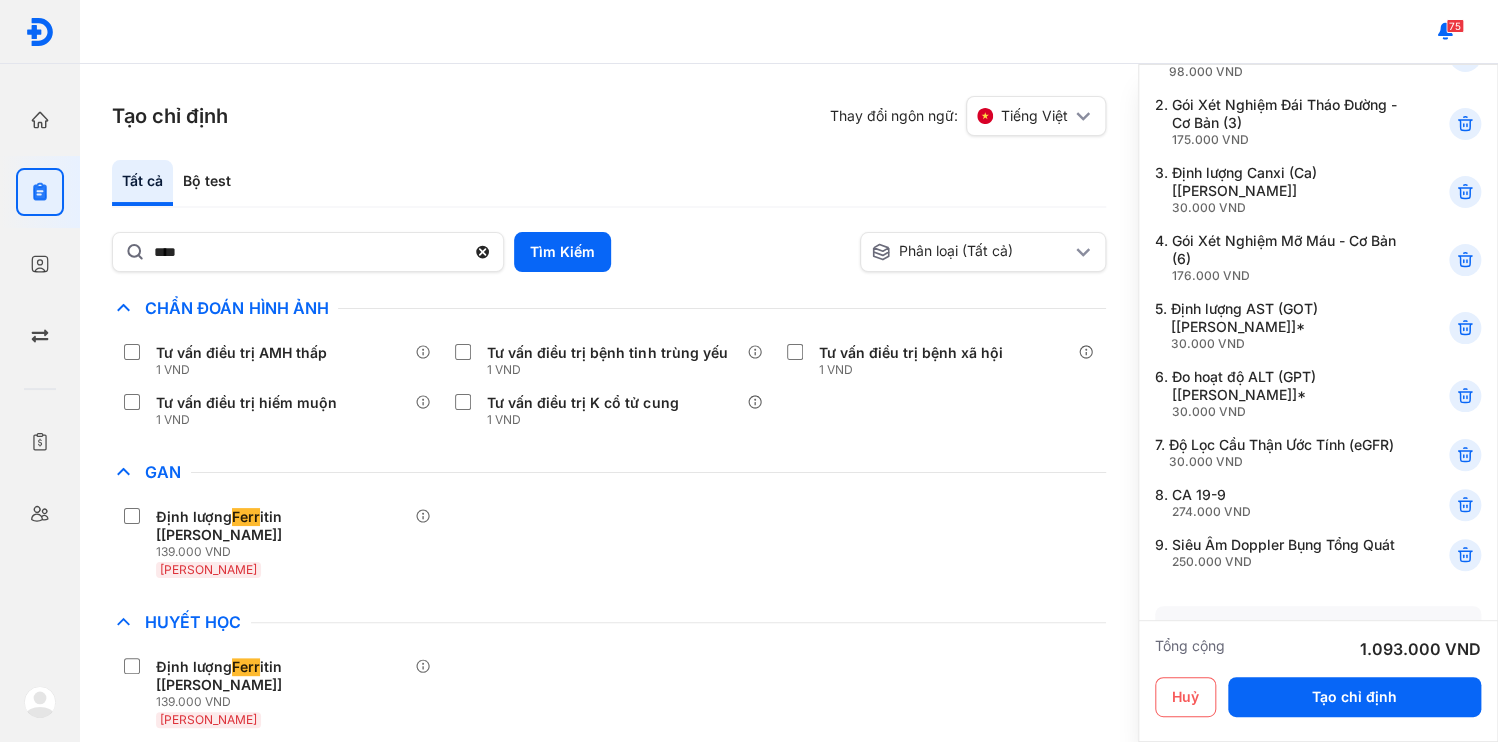 scroll, scrollTop: 80, scrollLeft: 0, axis: vertical 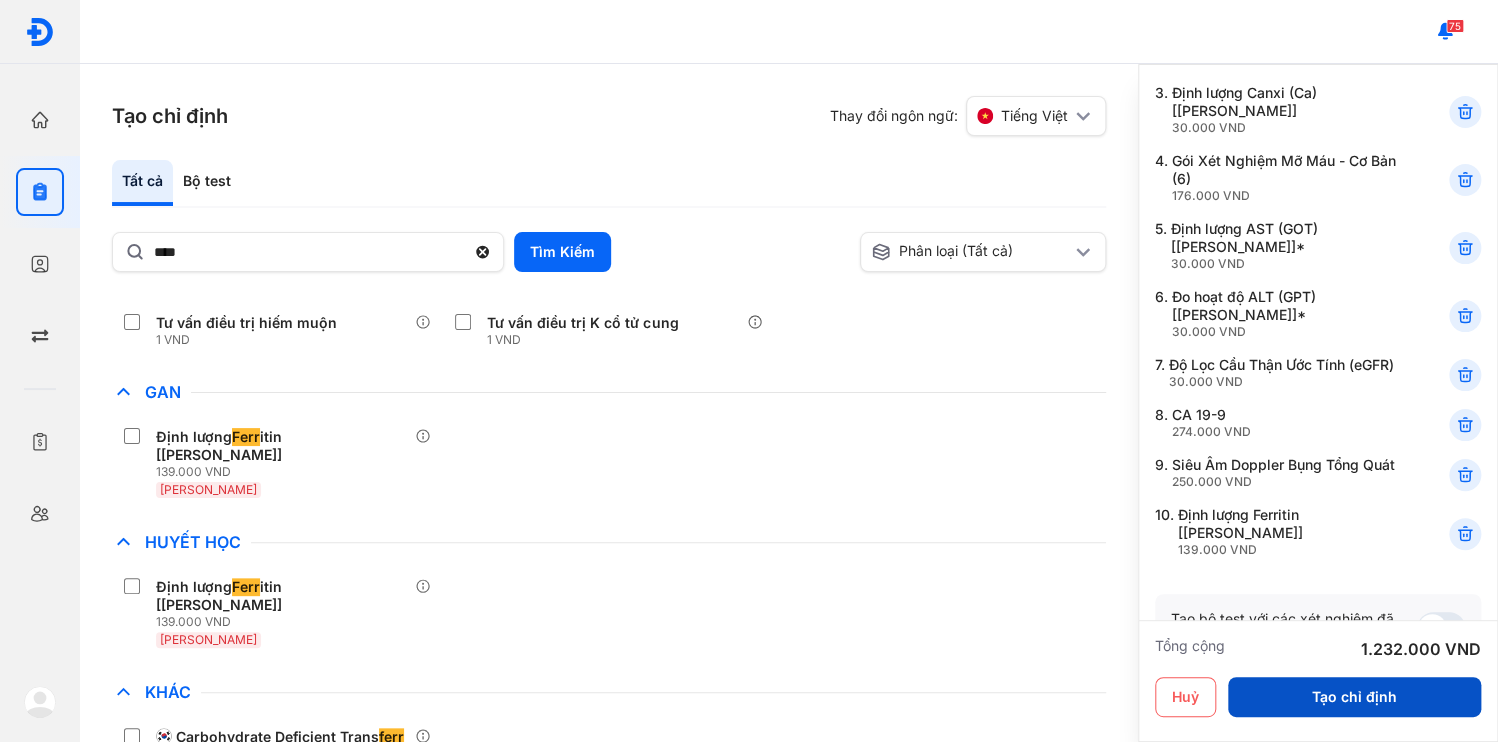 click on "Tạo chỉ định" at bounding box center [1354, 697] 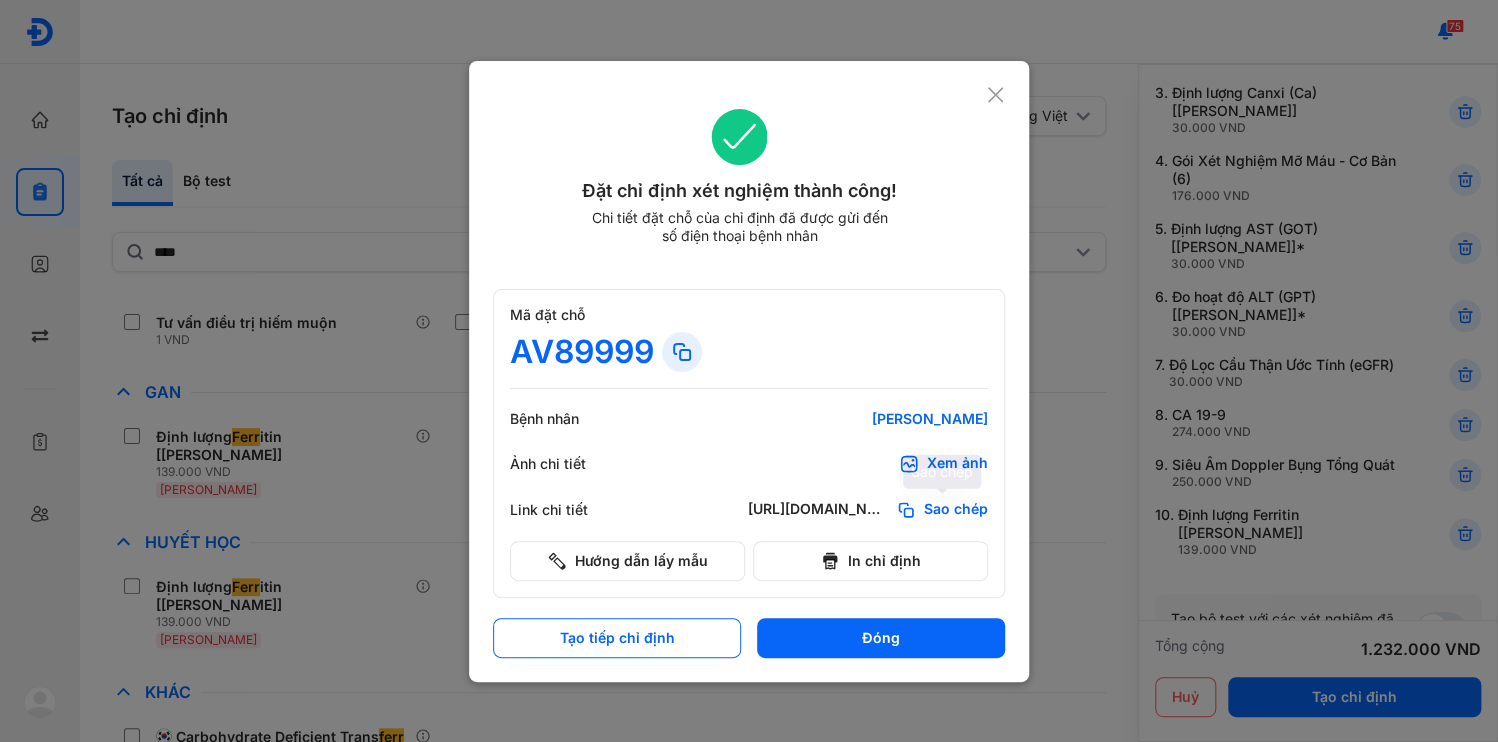 click on "Sao chép" 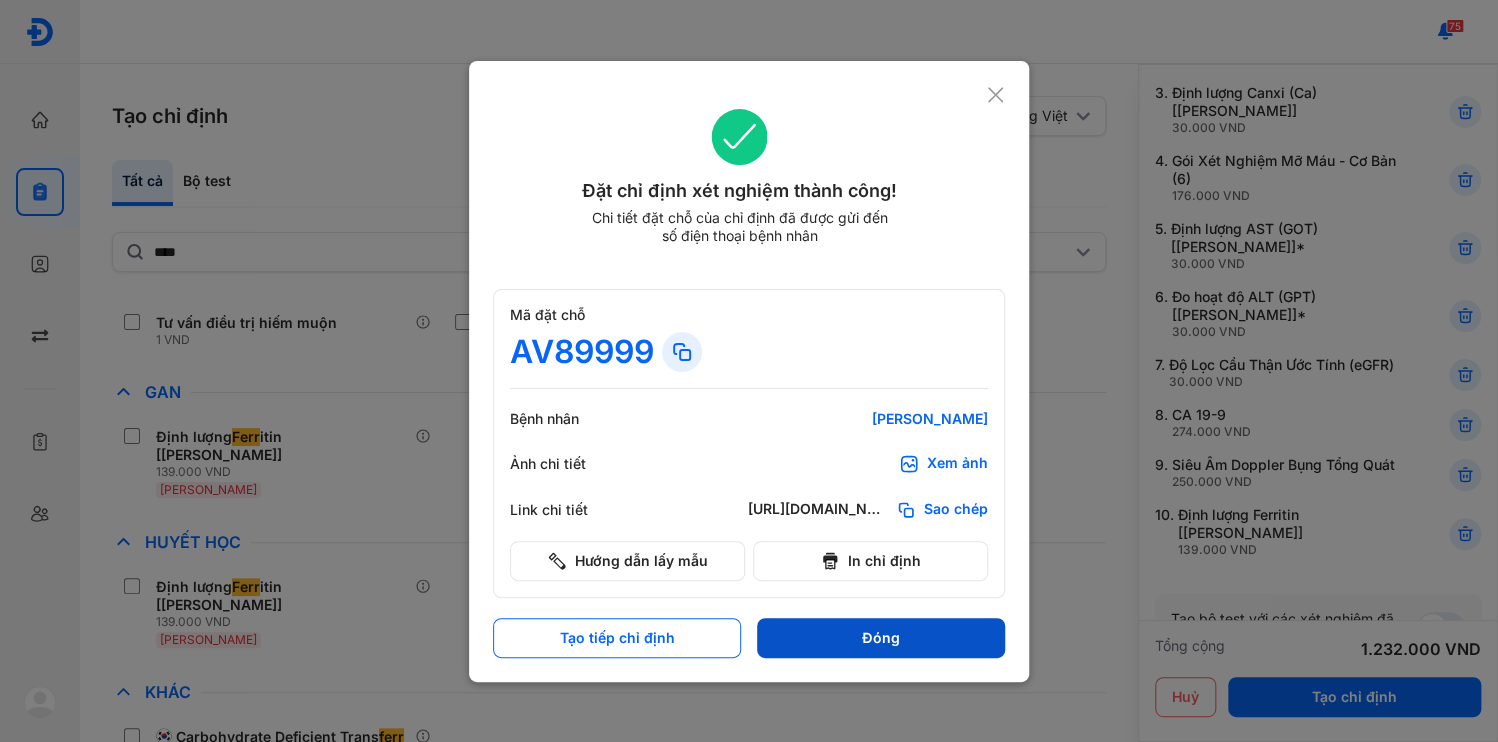click on "Đóng" at bounding box center [881, 638] 